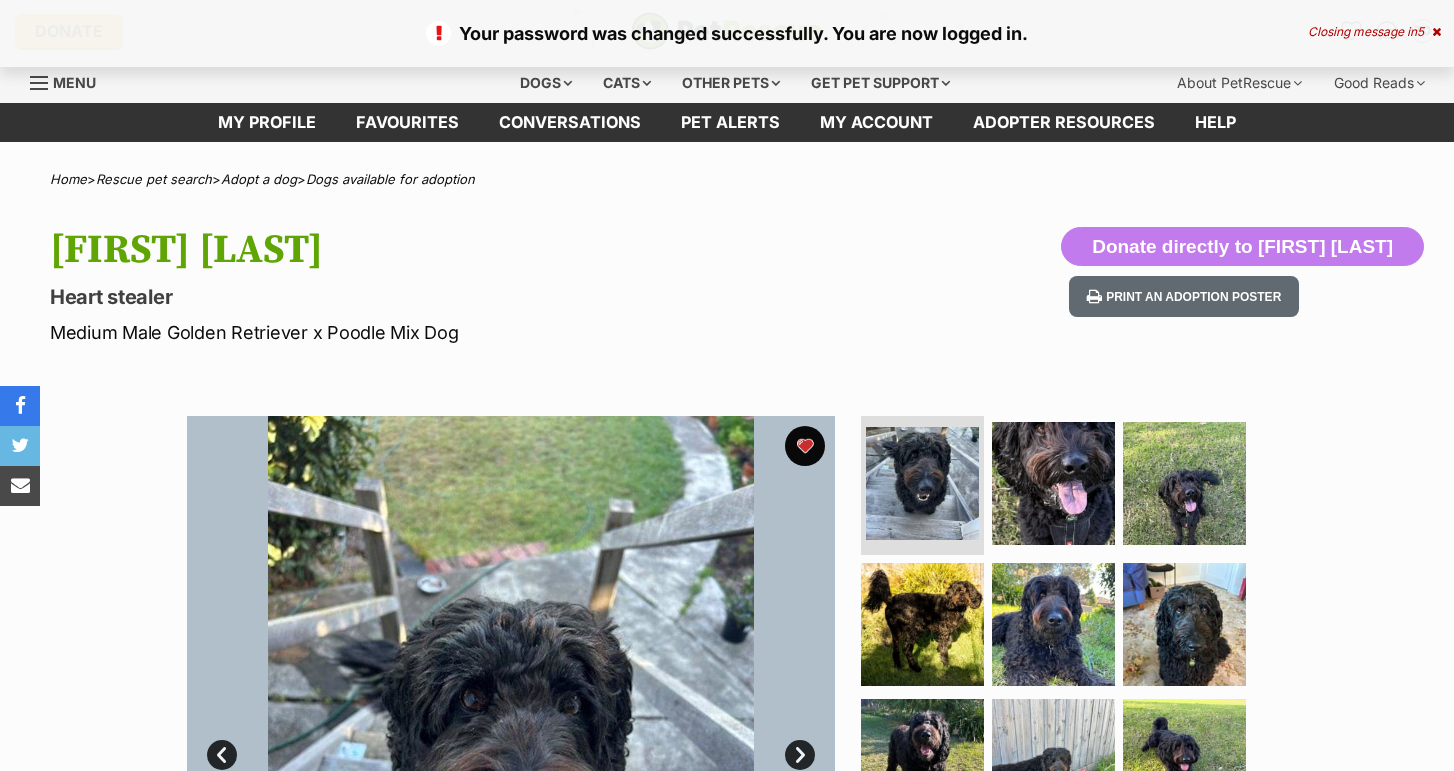 scroll, scrollTop: 0, scrollLeft: 0, axis: both 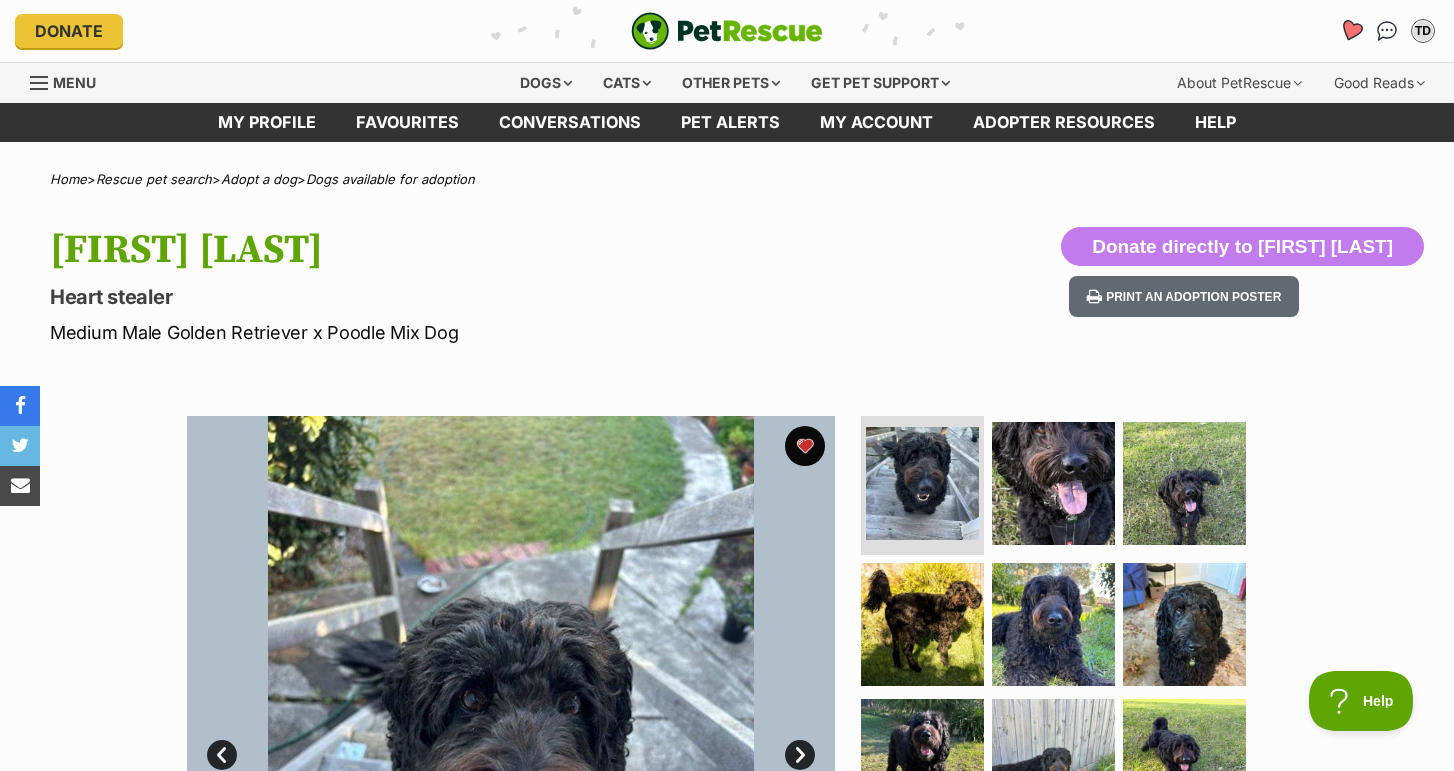 click 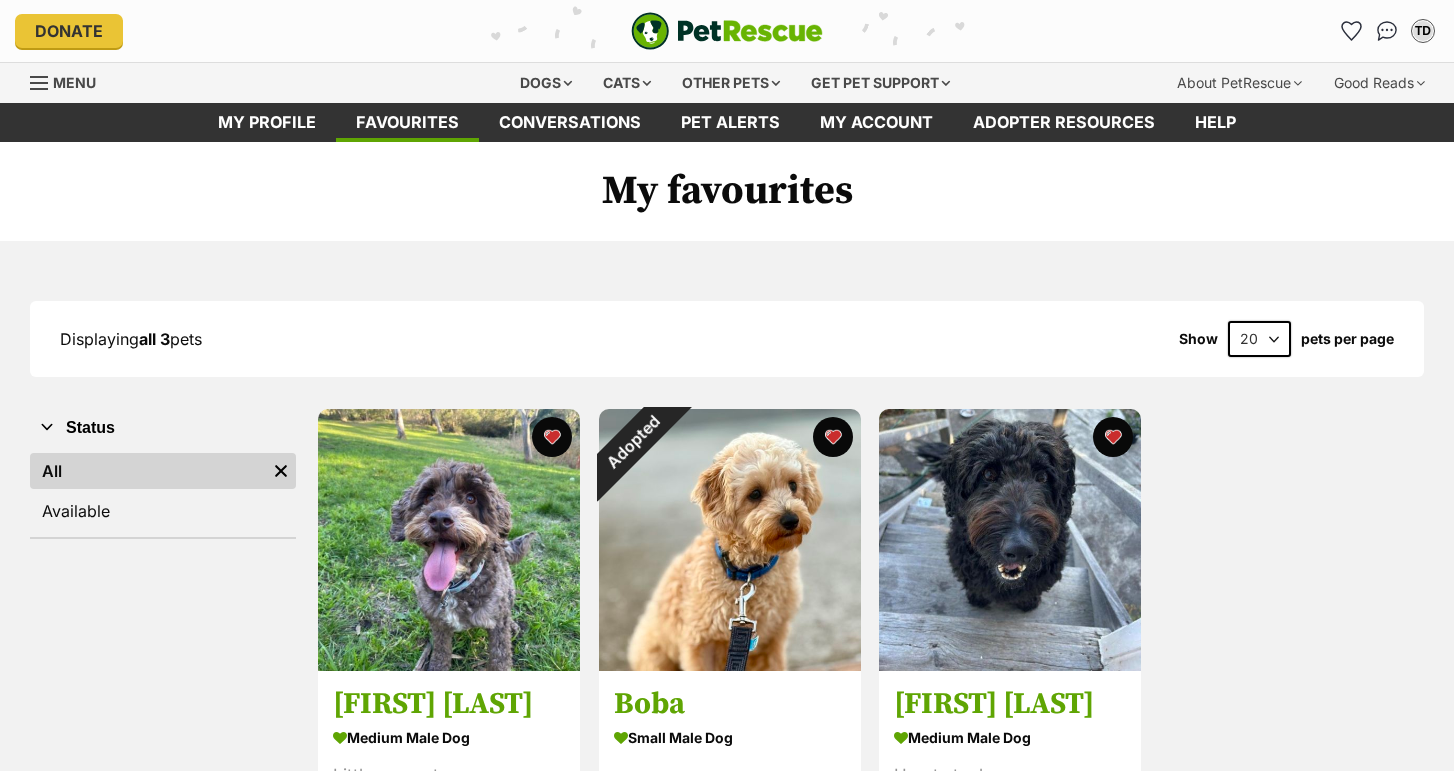 scroll, scrollTop: 0, scrollLeft: 0, axis: both 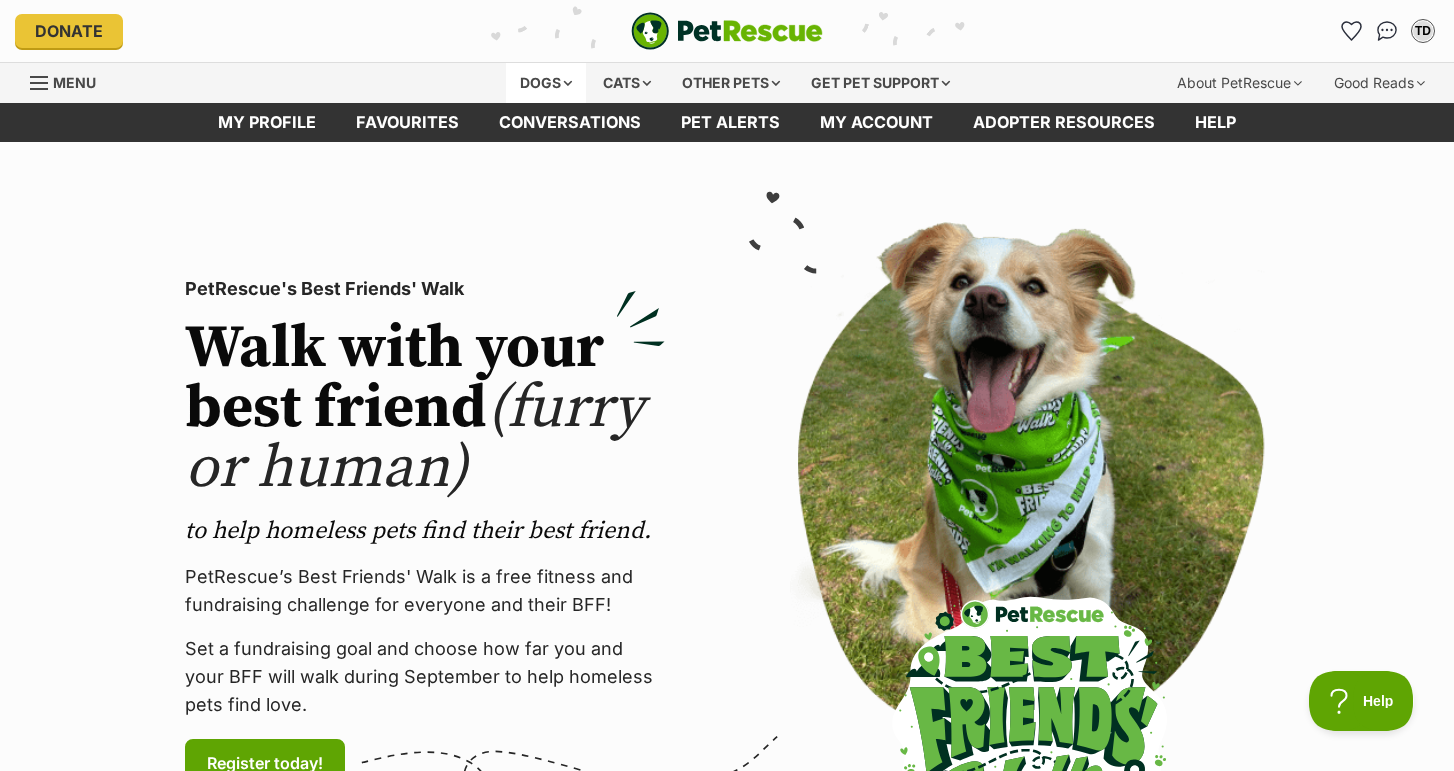 click on "Dogs" at bounding box center [546, 83] 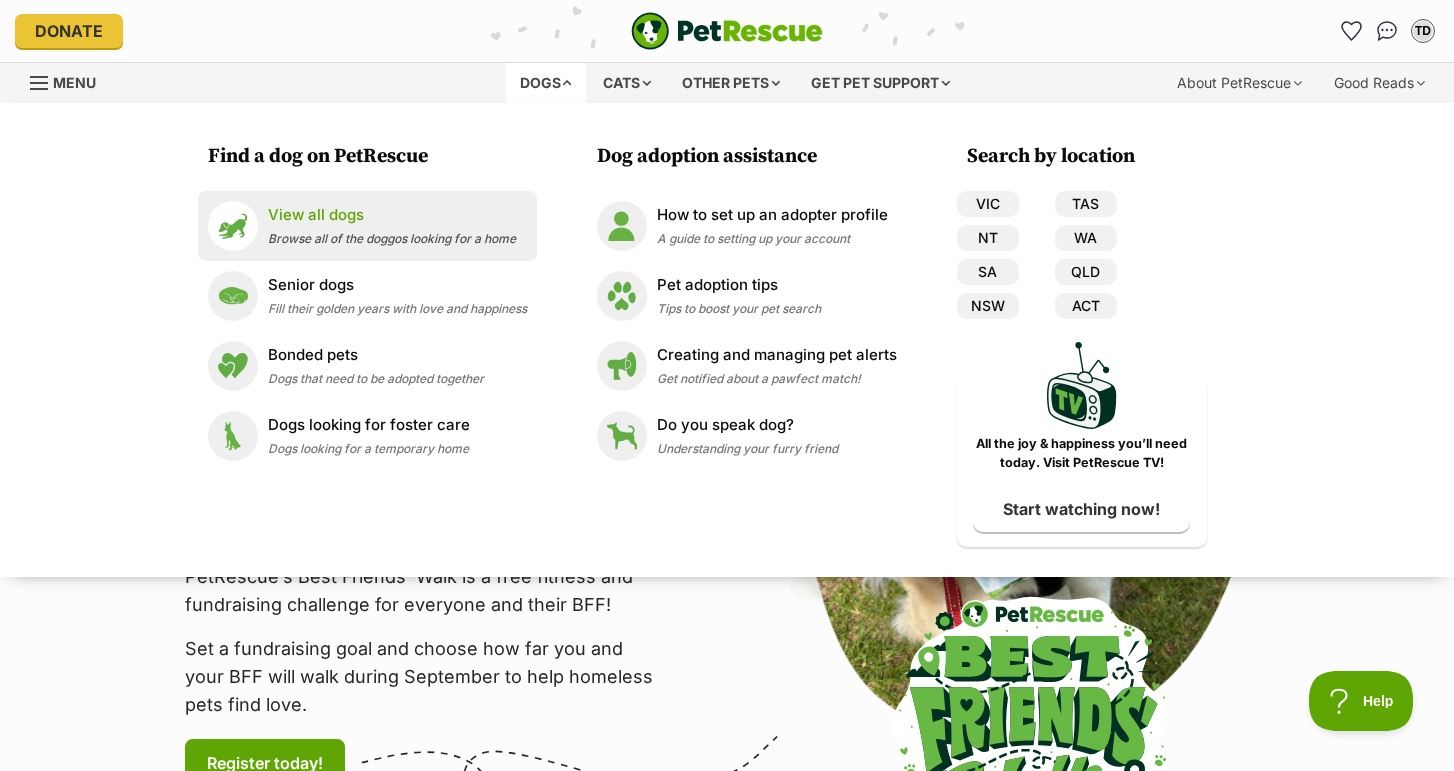 click on "View all dogs" at bounding box center (392, 215) 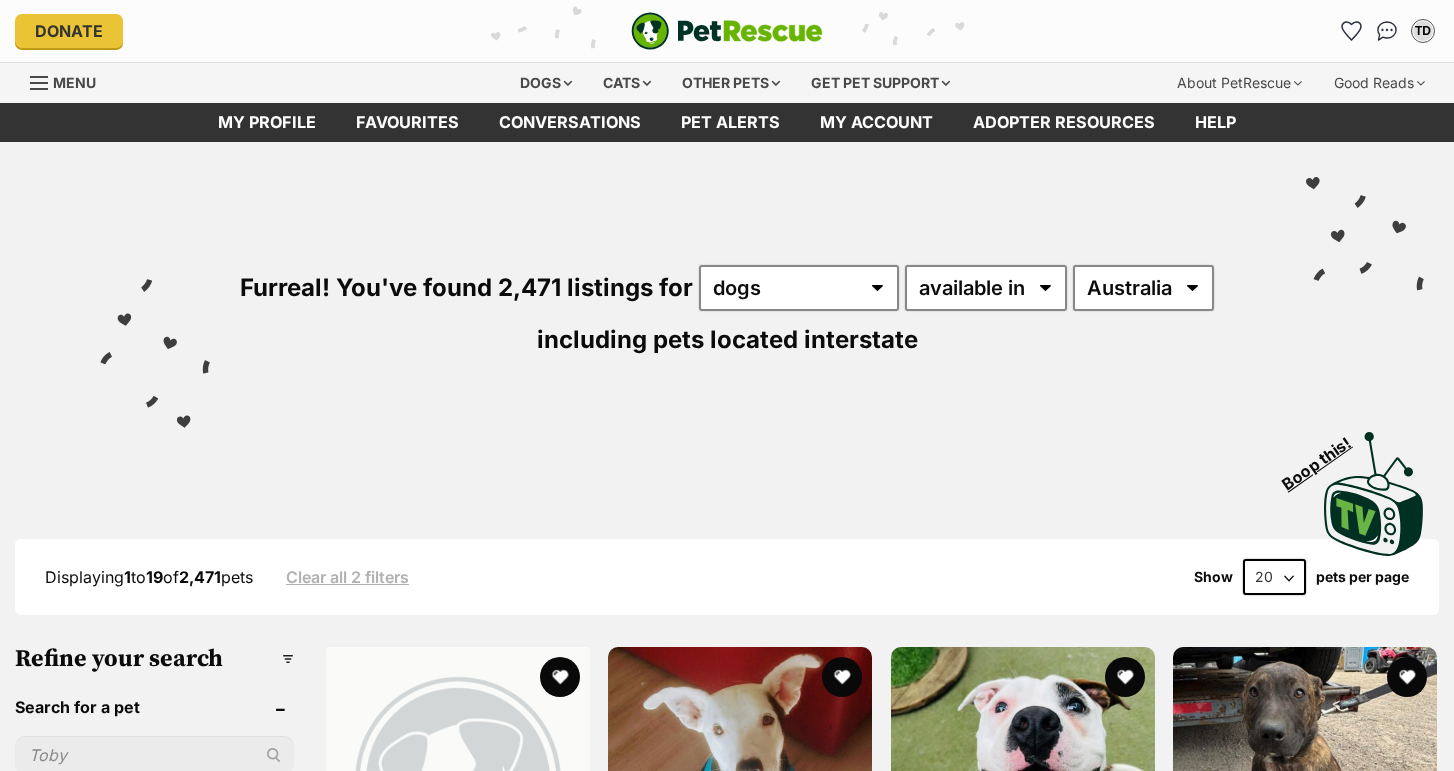 scroll, scrollTop: 0, scrollLeft: 0, axis: both 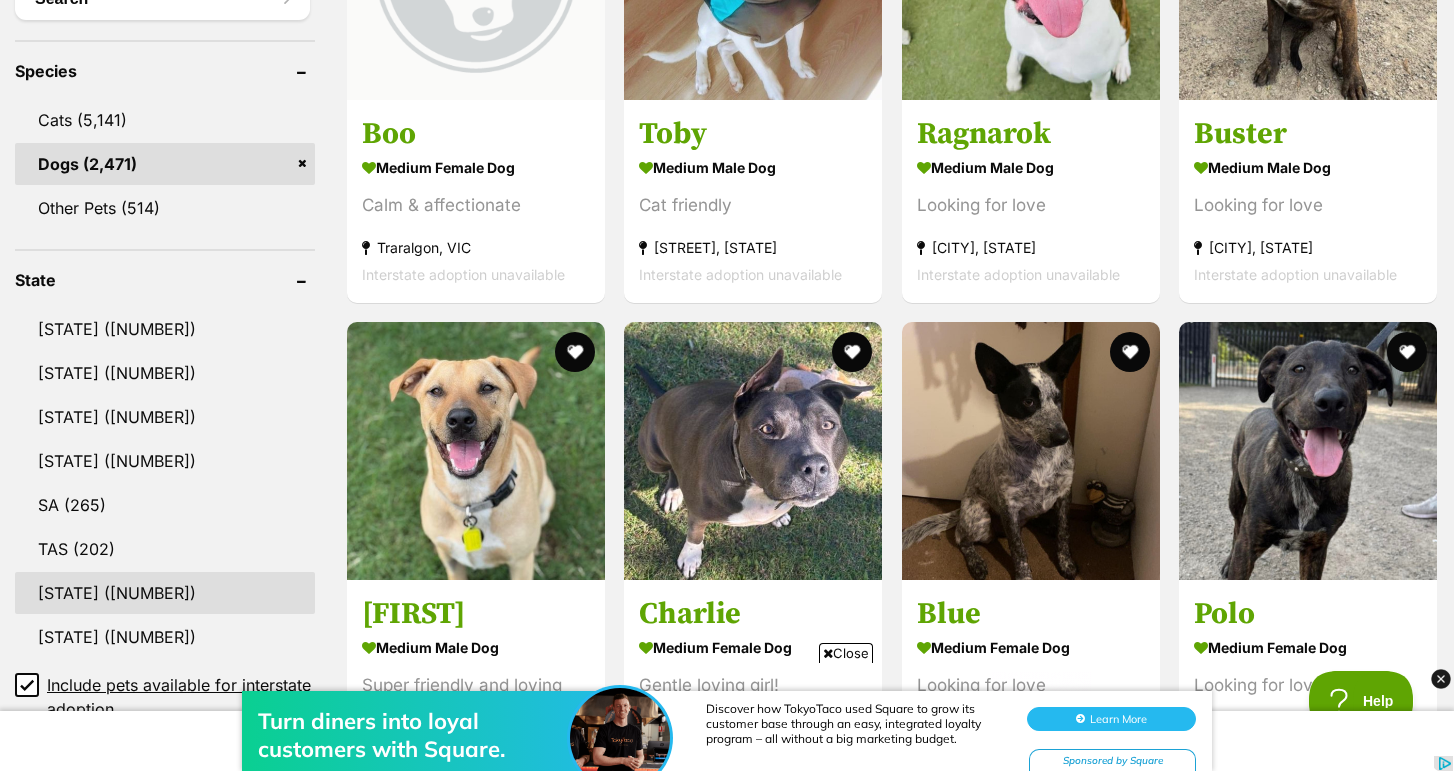click on "[STATE] ([NUMBER])" at bounding box center (165, 593) 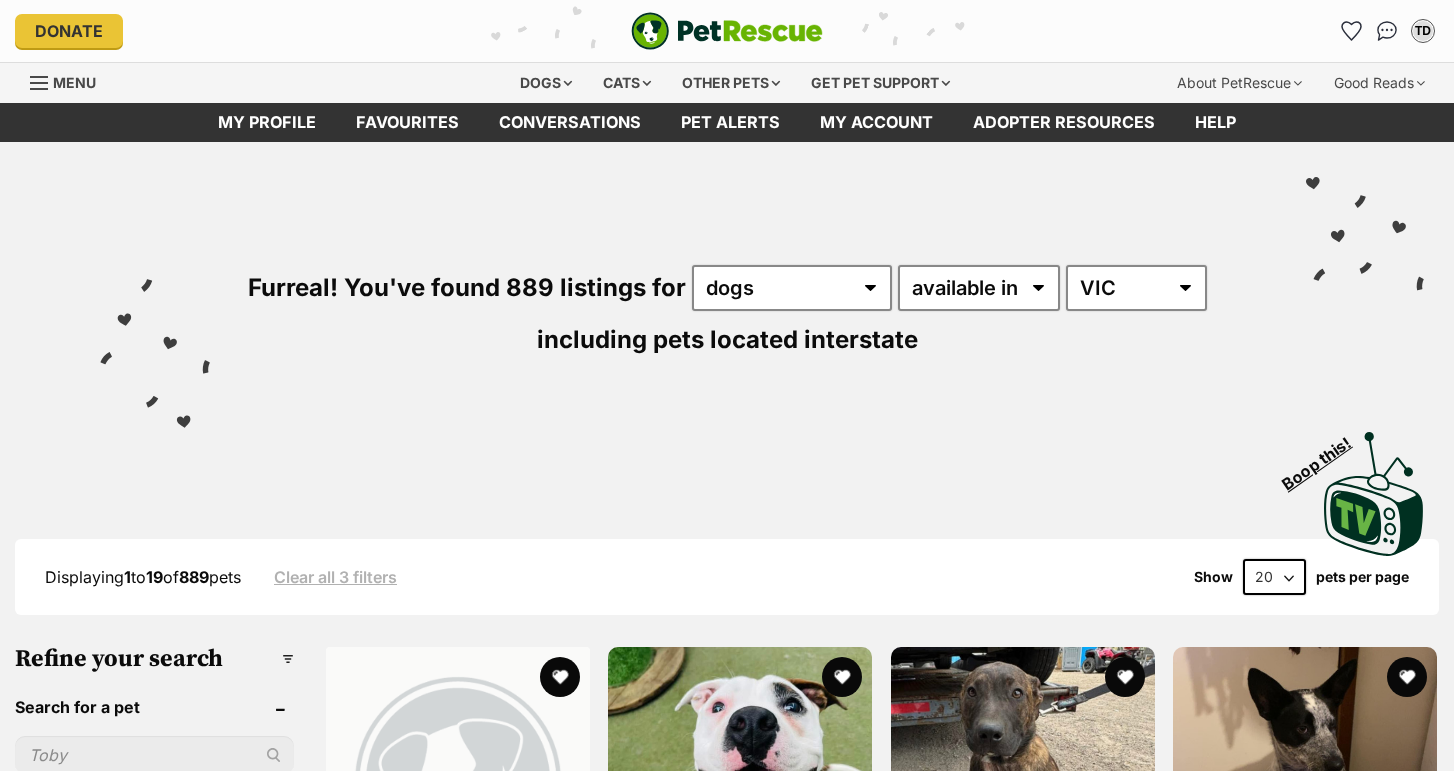 scroll, scrollTop: 0, scrollLeft: 0, axis: both 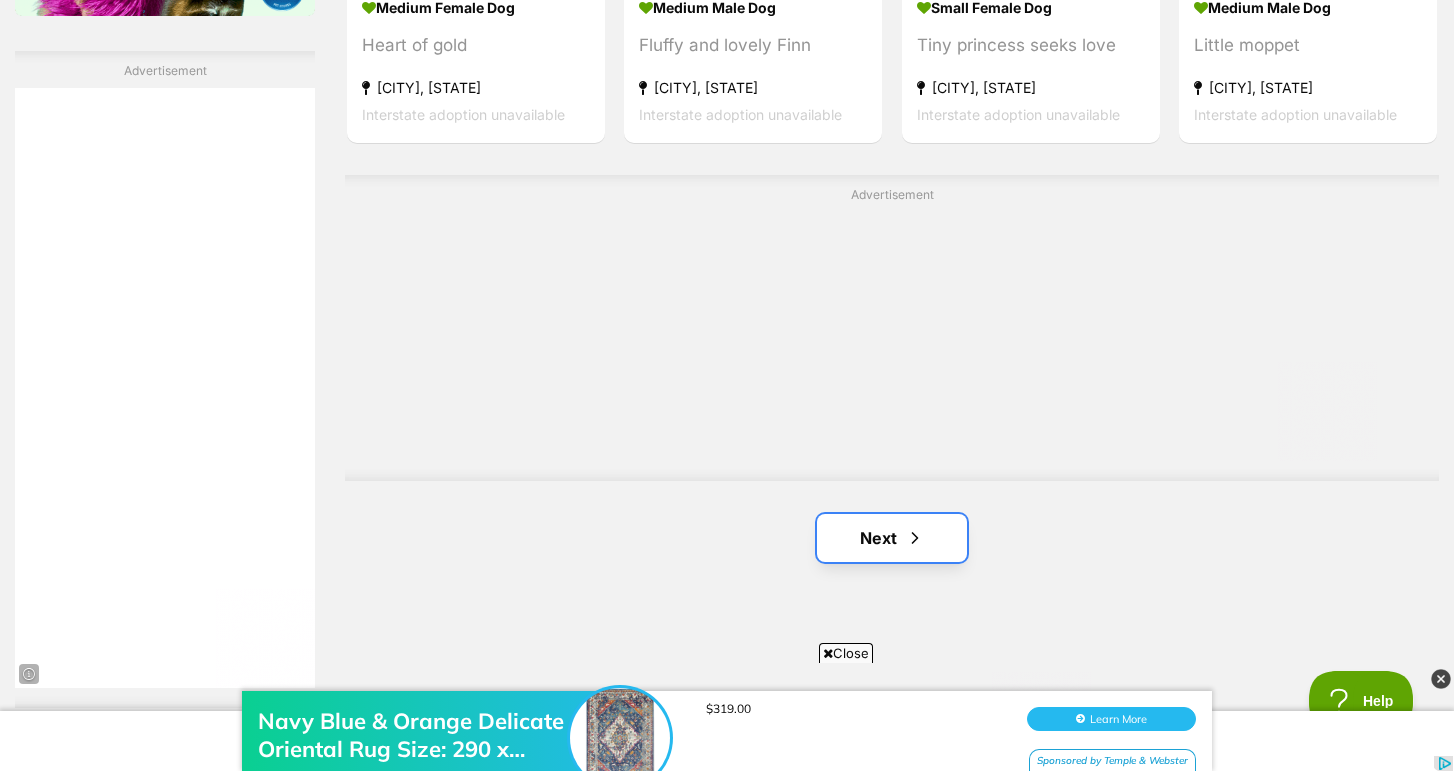 click on "Next" at bounding box center (892, 538) 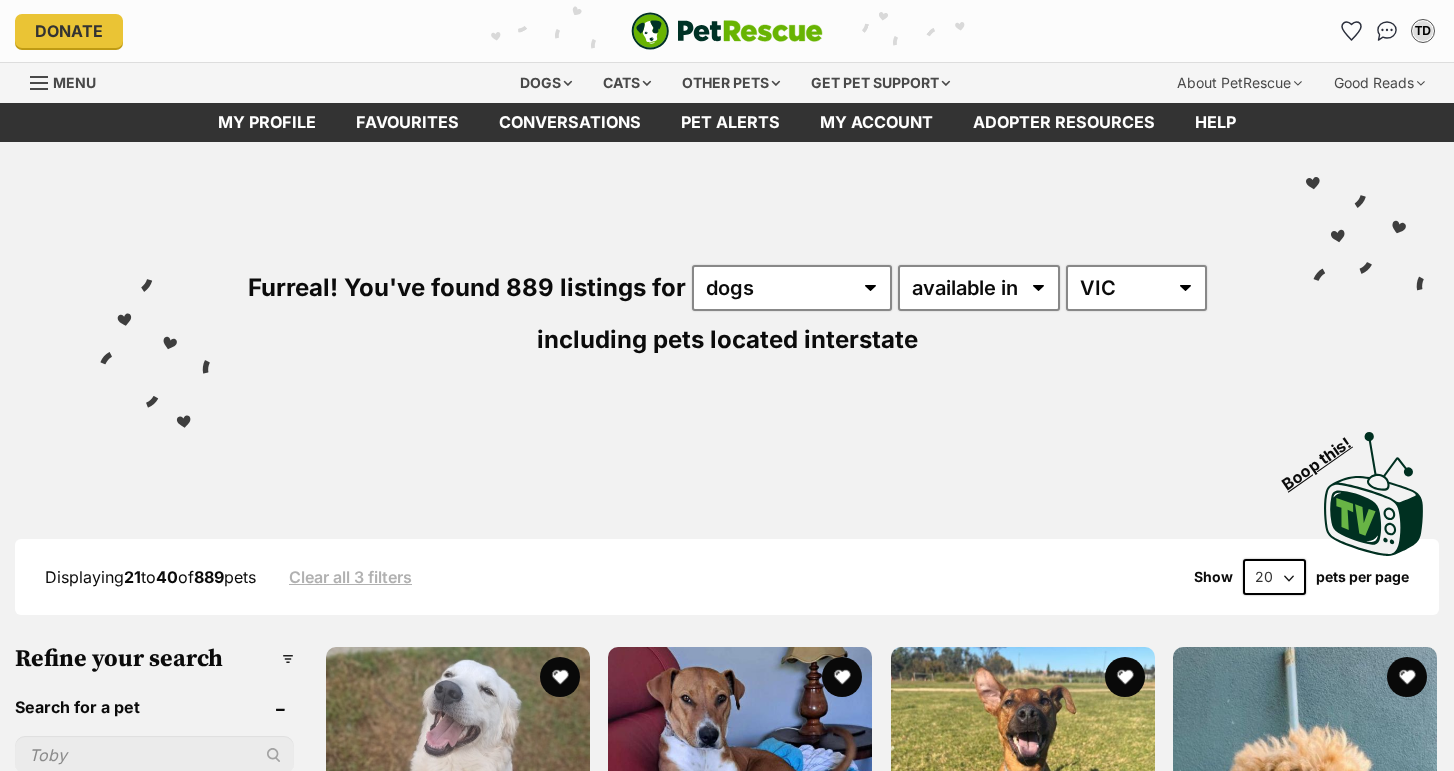 scroll, scrollTop: 0, scrollLeft: 0, axis: both 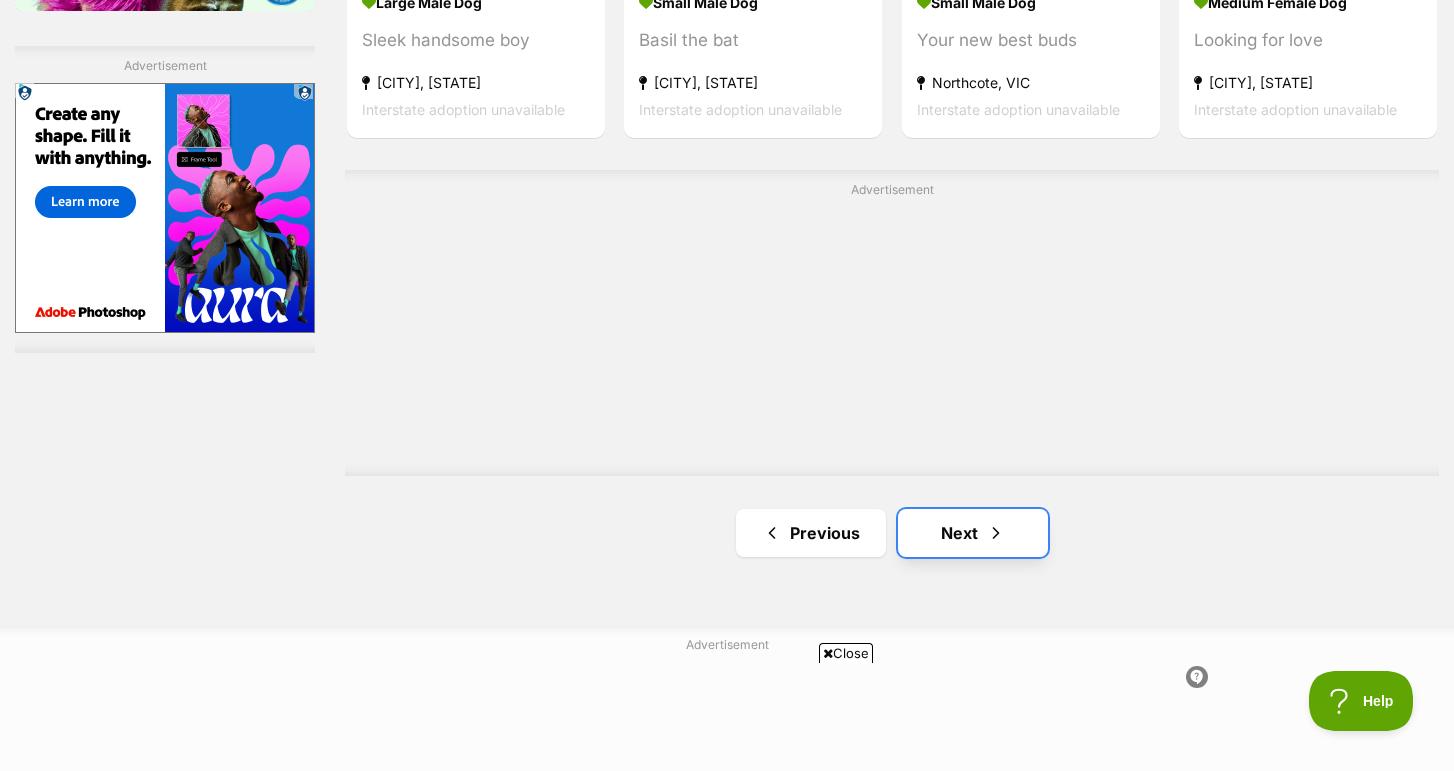 click on "Next" at bounding box center (973, 533) 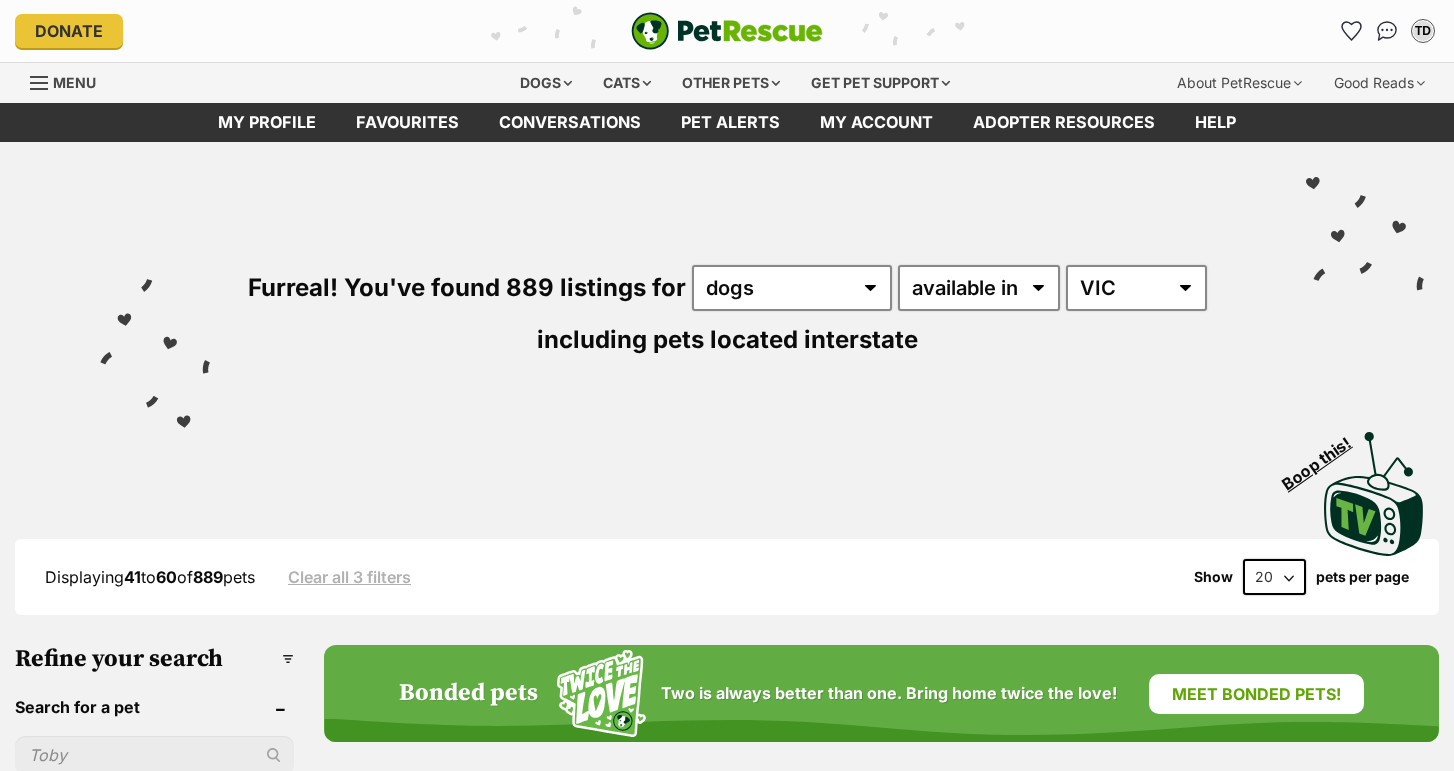 scroll, scrollTop: 0, scrollLeft: 0, axis: both 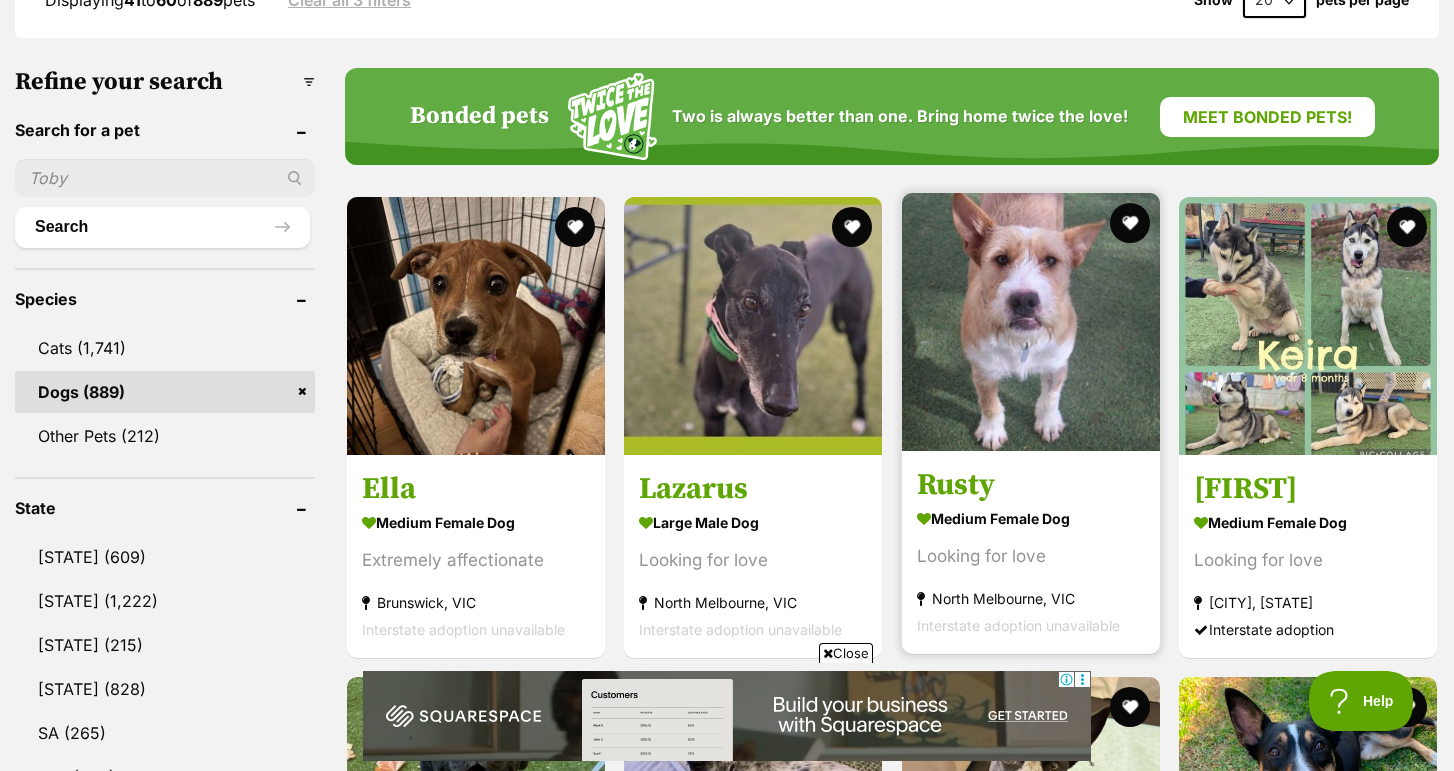click at bounding box center (1031, 322) 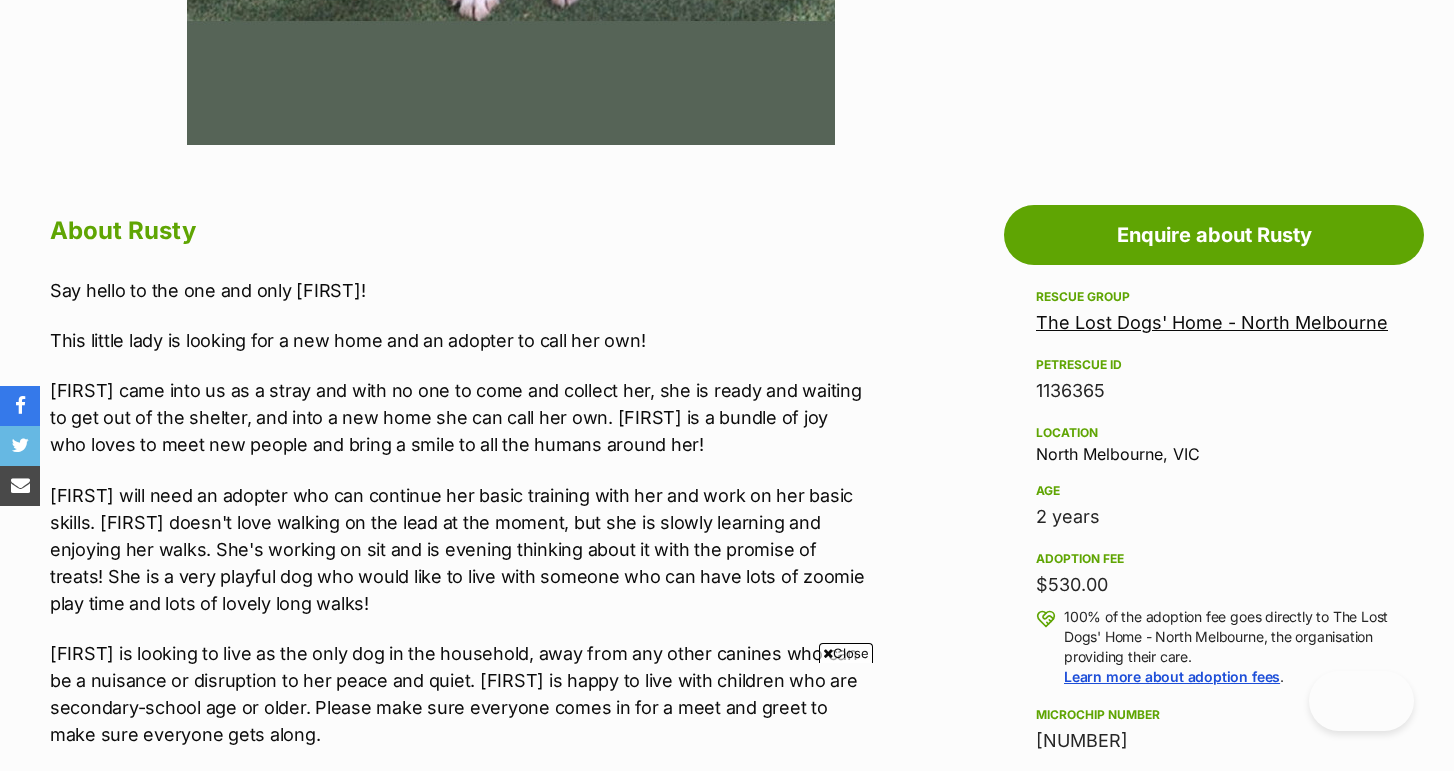scroll, scrollTop: 0, scrollLeft: 0, axis: both 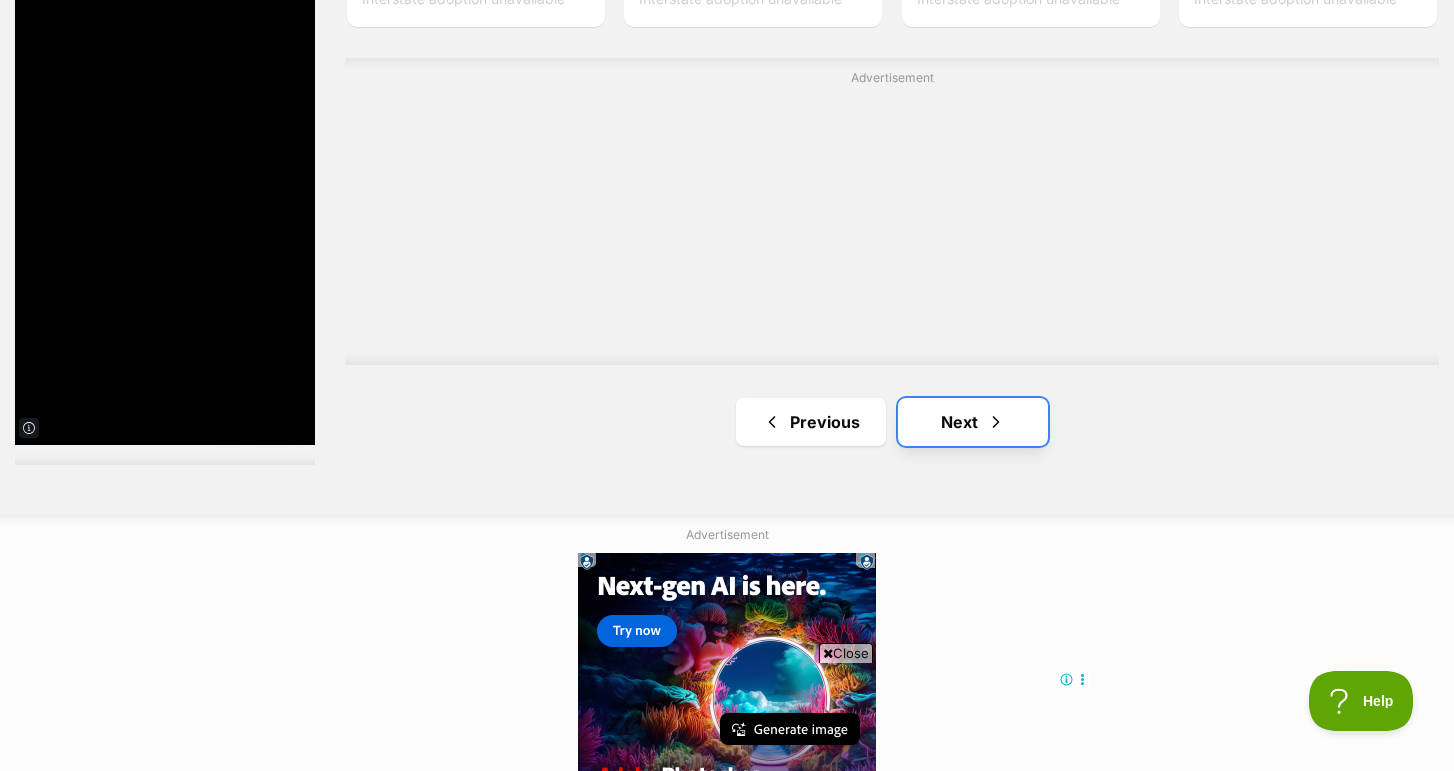 click on "Next" at bounding box center [973, 422] 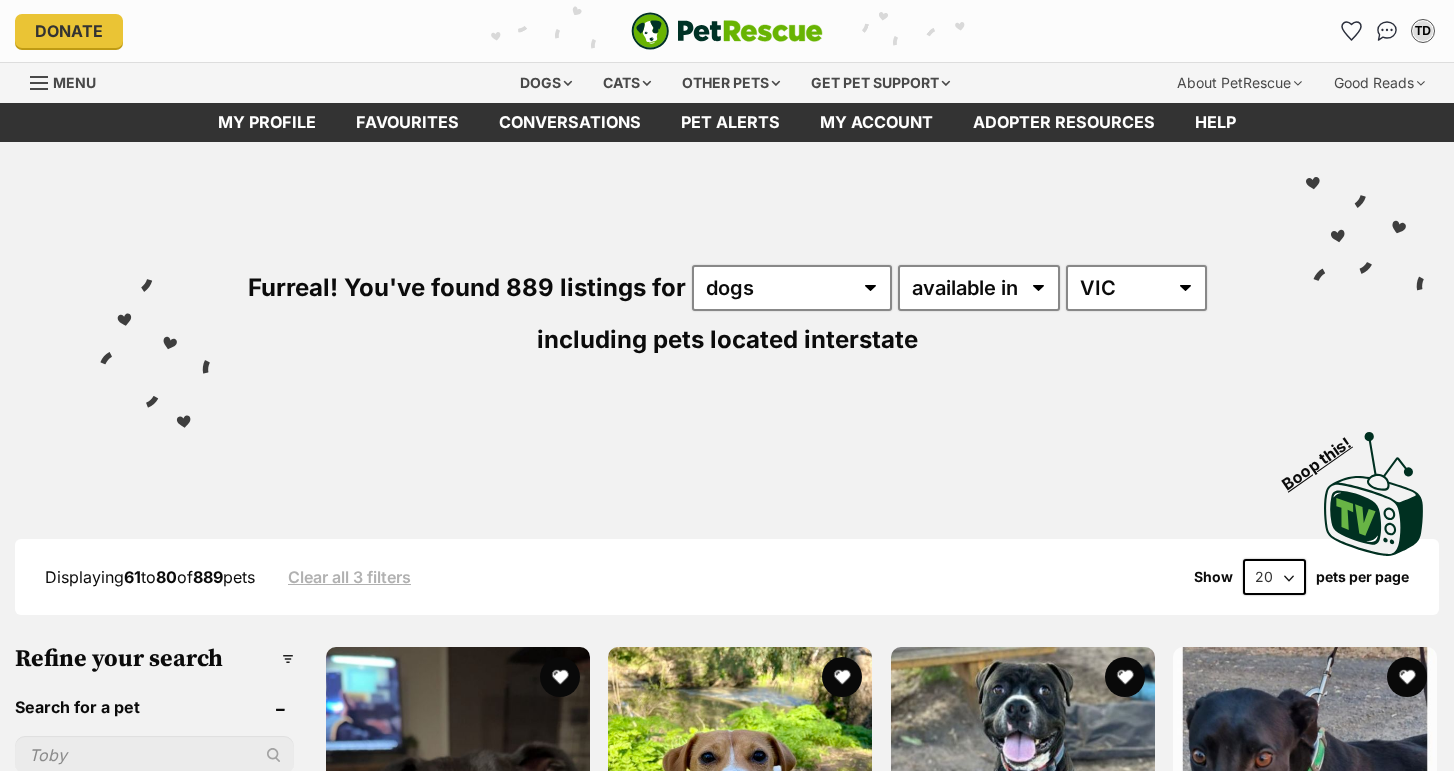 scroll, scrollTop: 0, scrollLeft: 0, axis: both 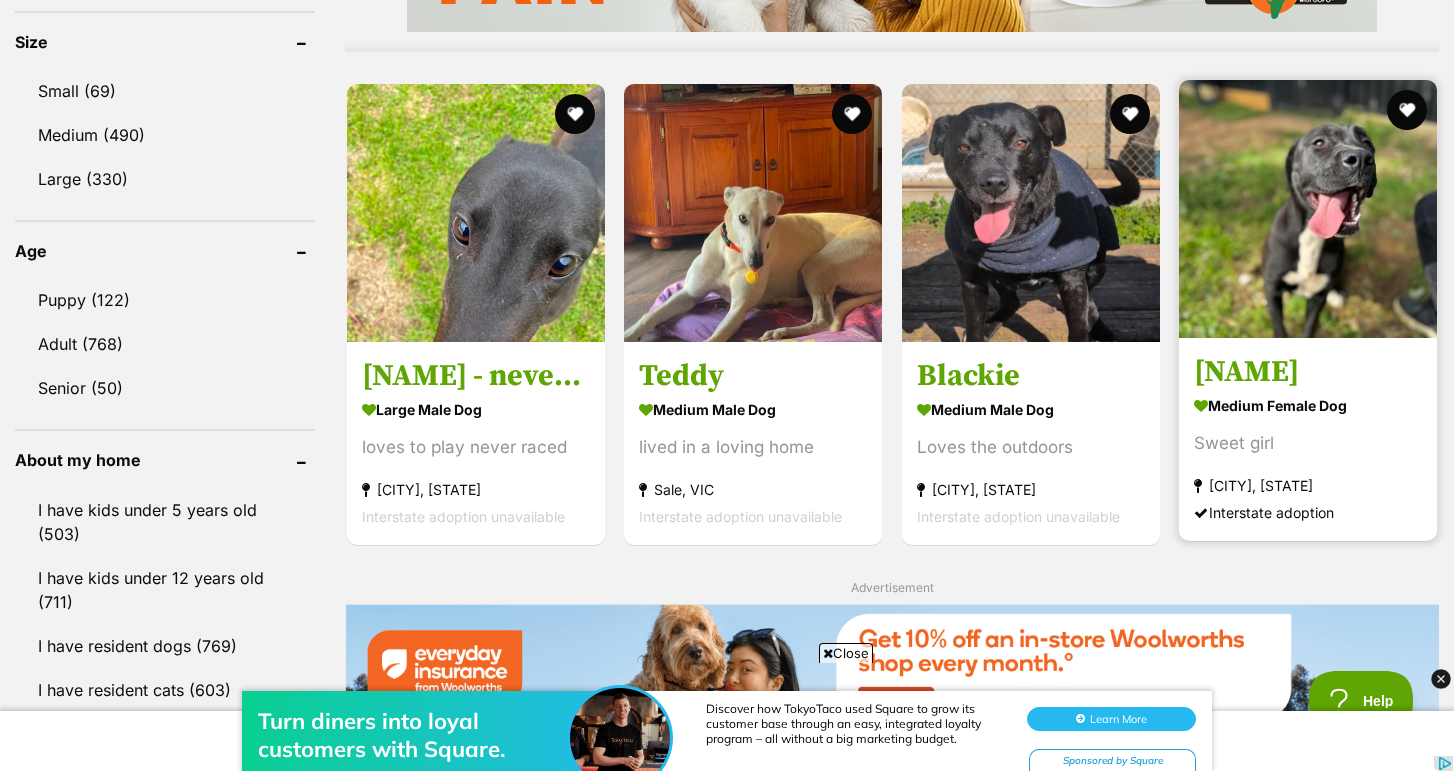 click at bounding box center [1308, 209] 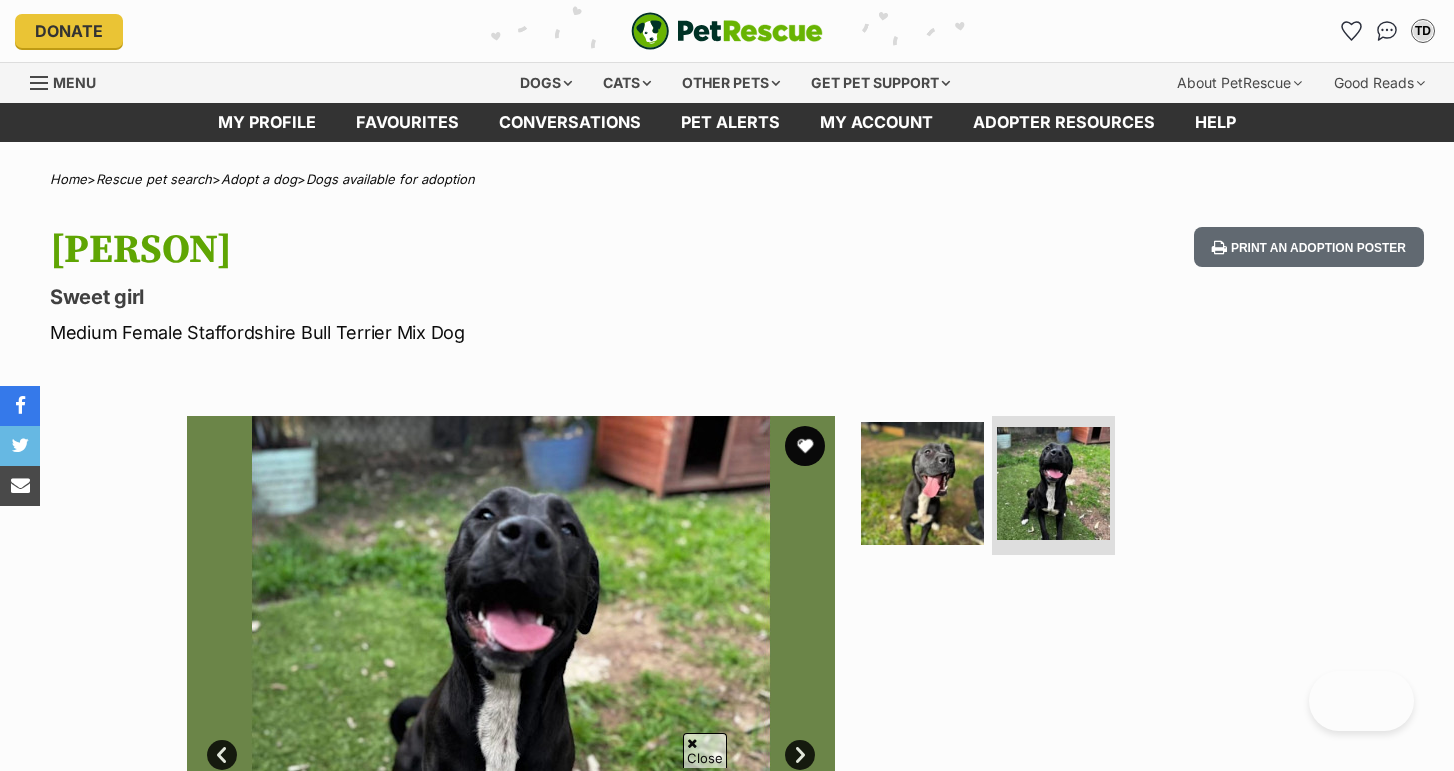 scroll, scrollTop: 387, scrollLeft: 0, axis: vertical 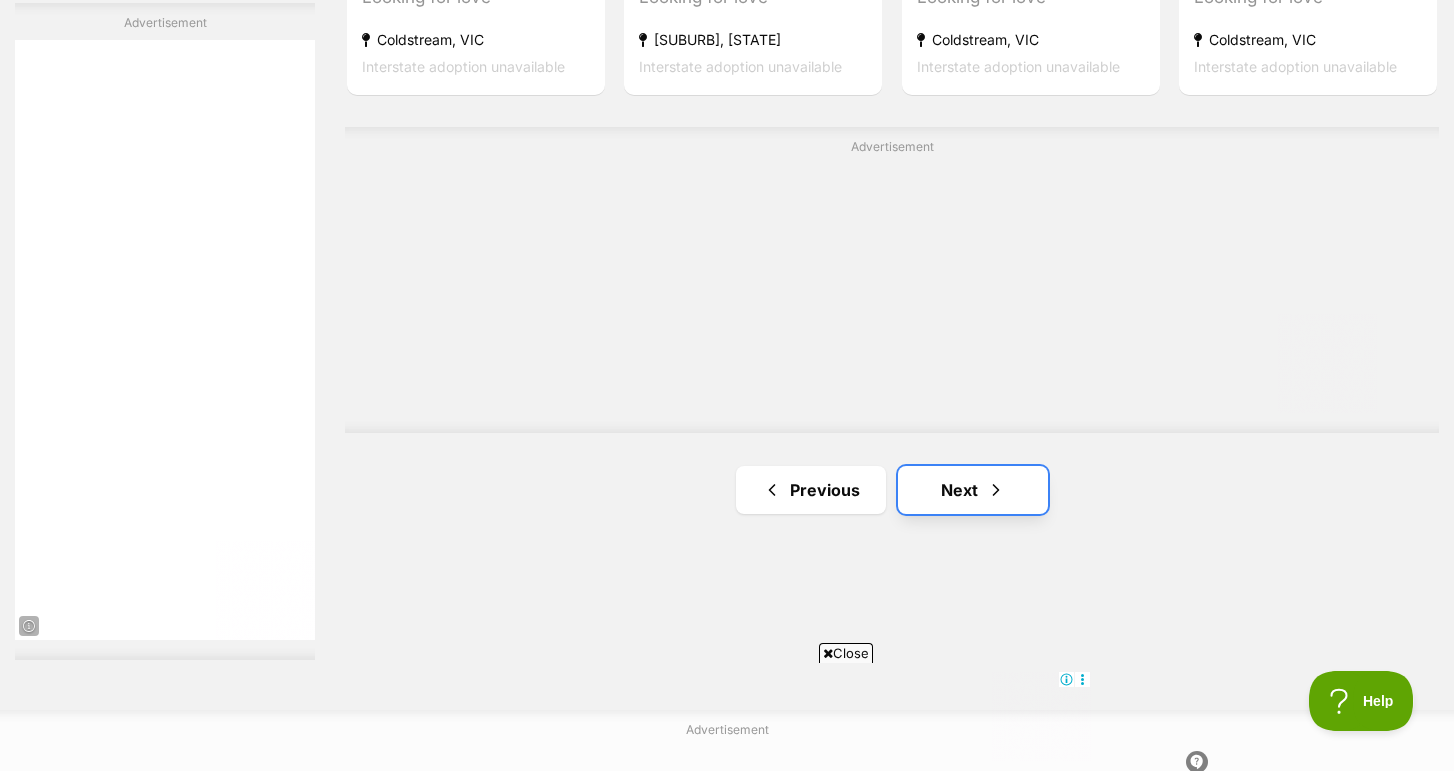 click on "Next" at bounding box center (973, 490) 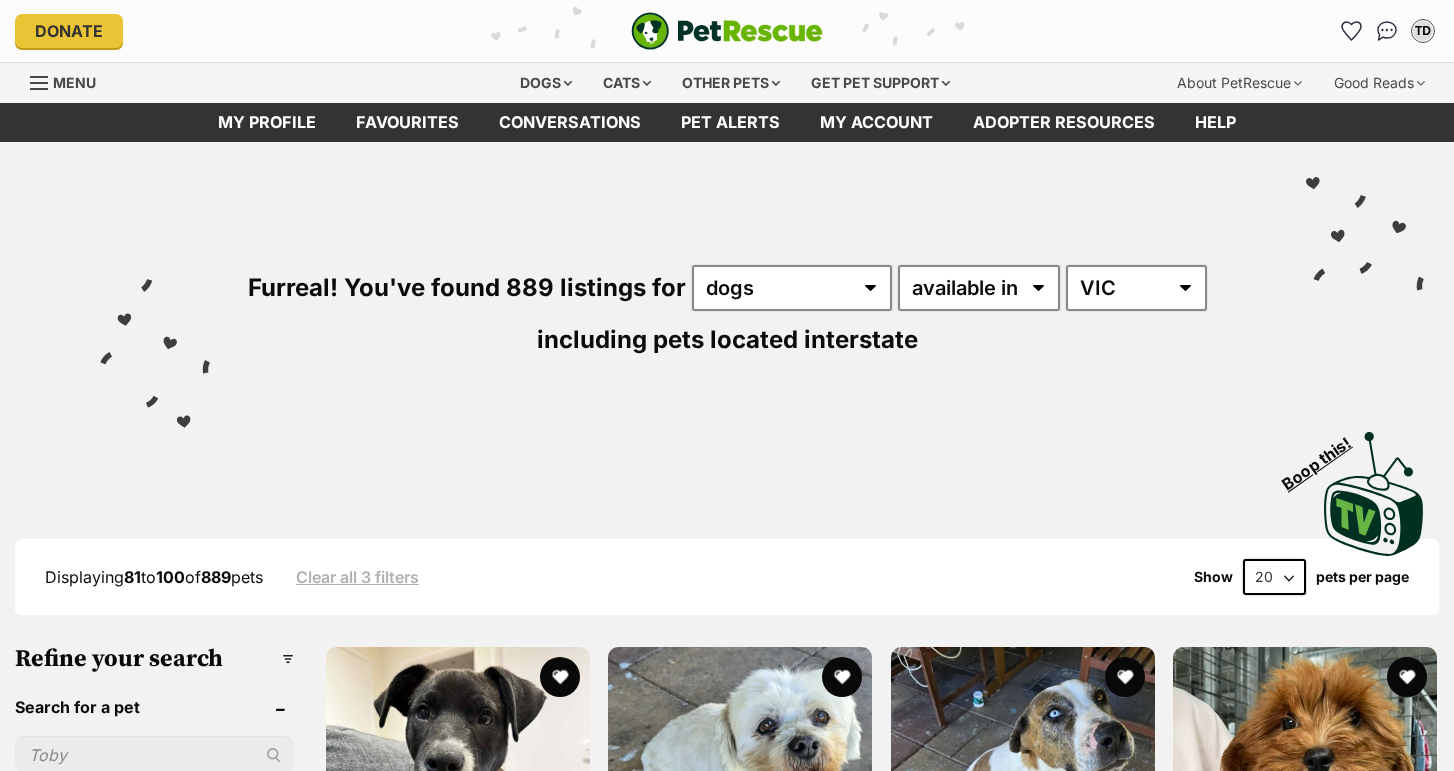 scroll, scrollTop: 126, scrollLeft: 0, axis: vertical 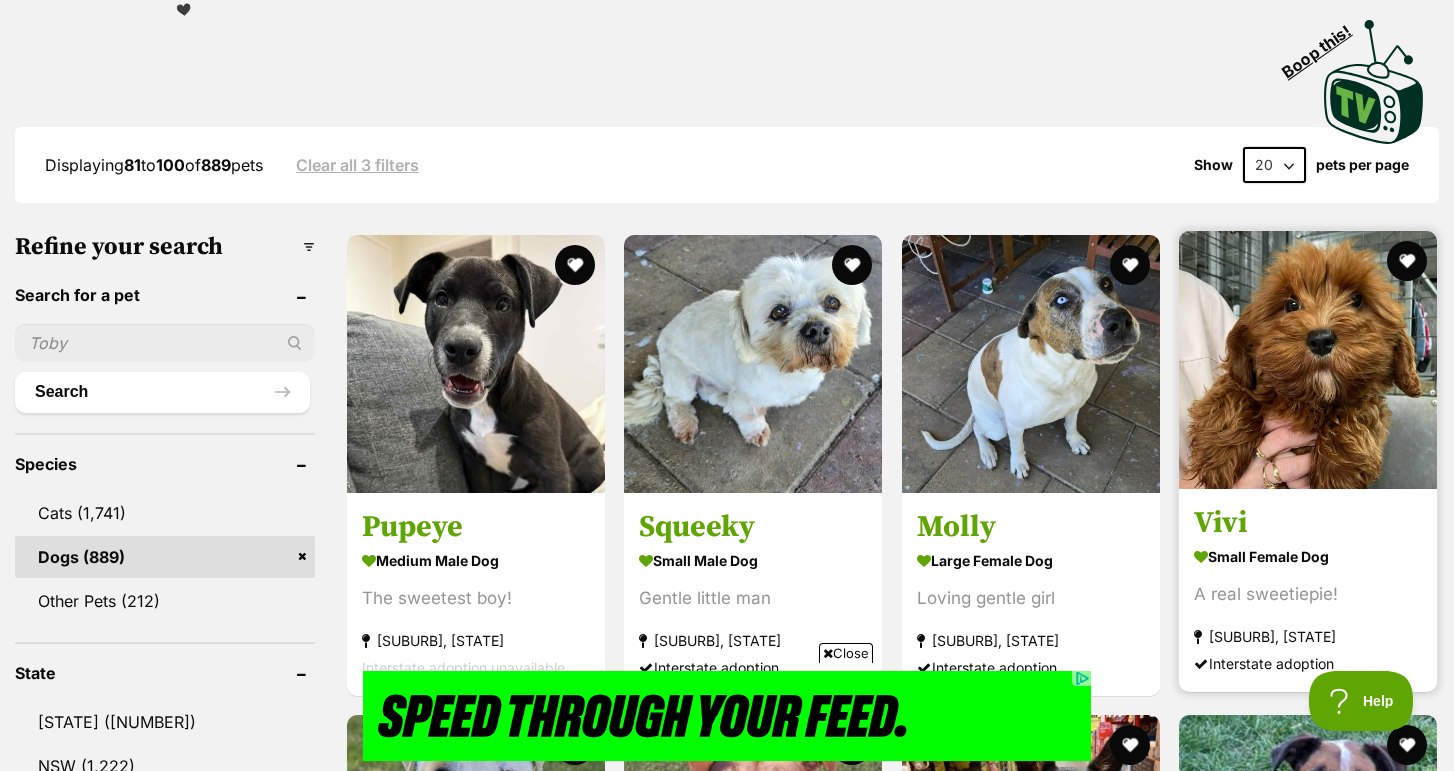 click at bounding box center (1308, 360) 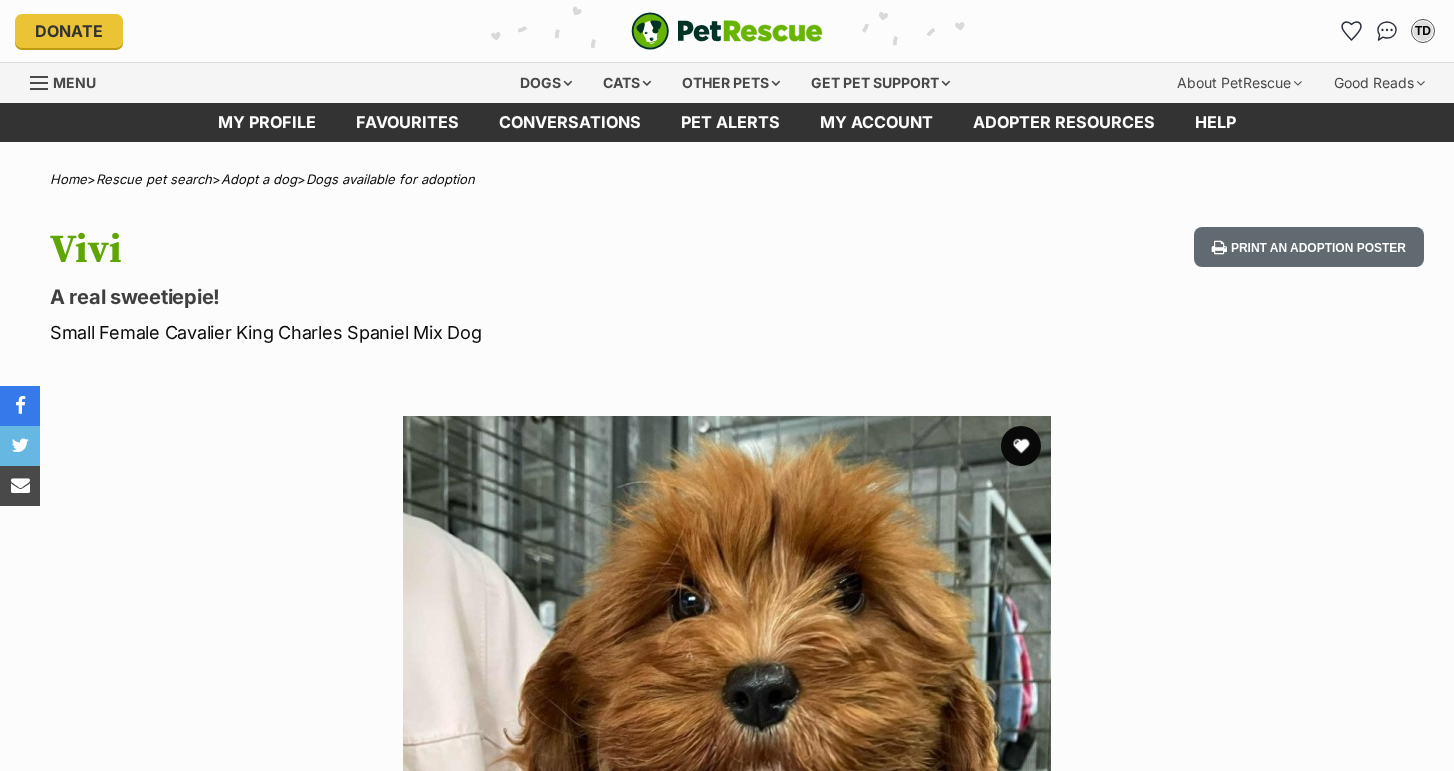 scroll, scrollTop: 0, scrollLeft: 0, axis: both 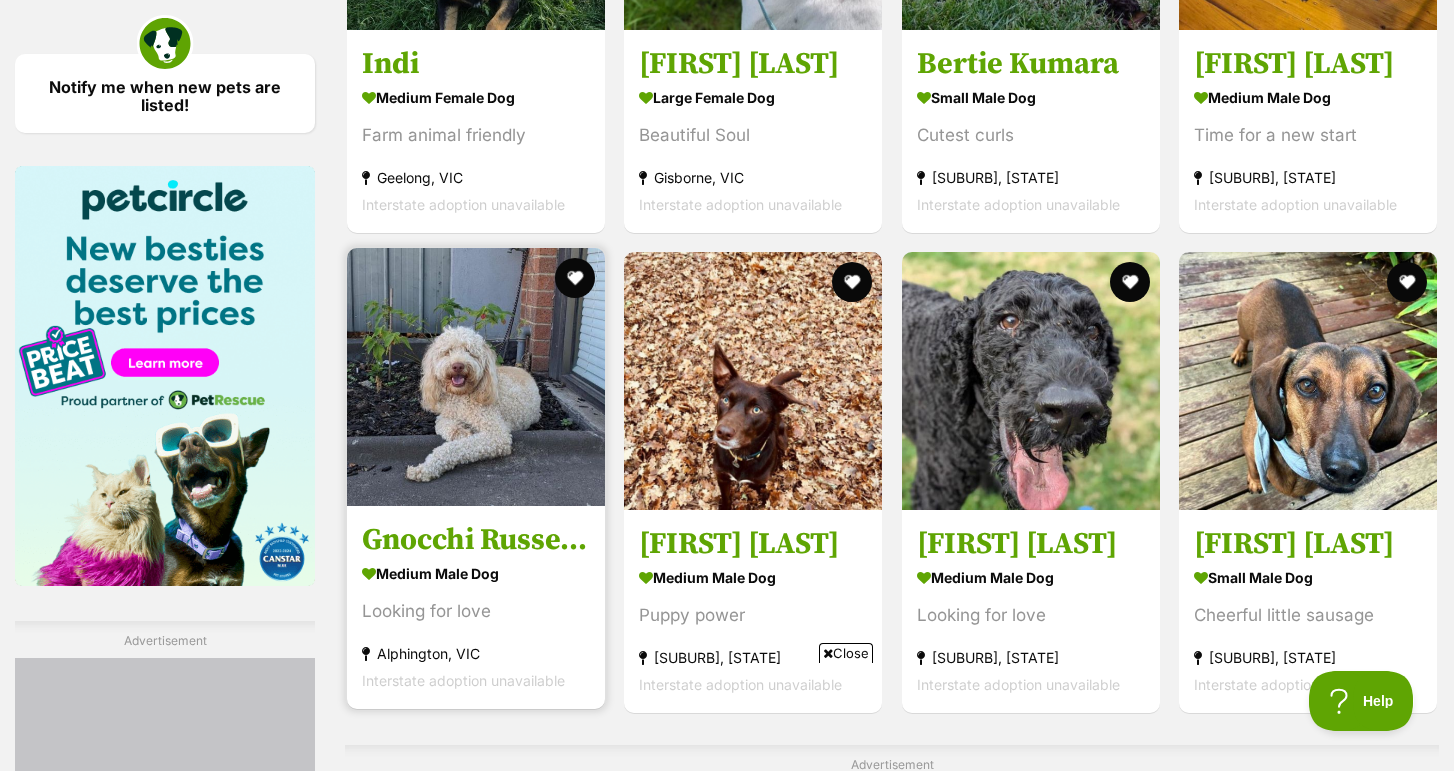click at bounding box center (476, 377) 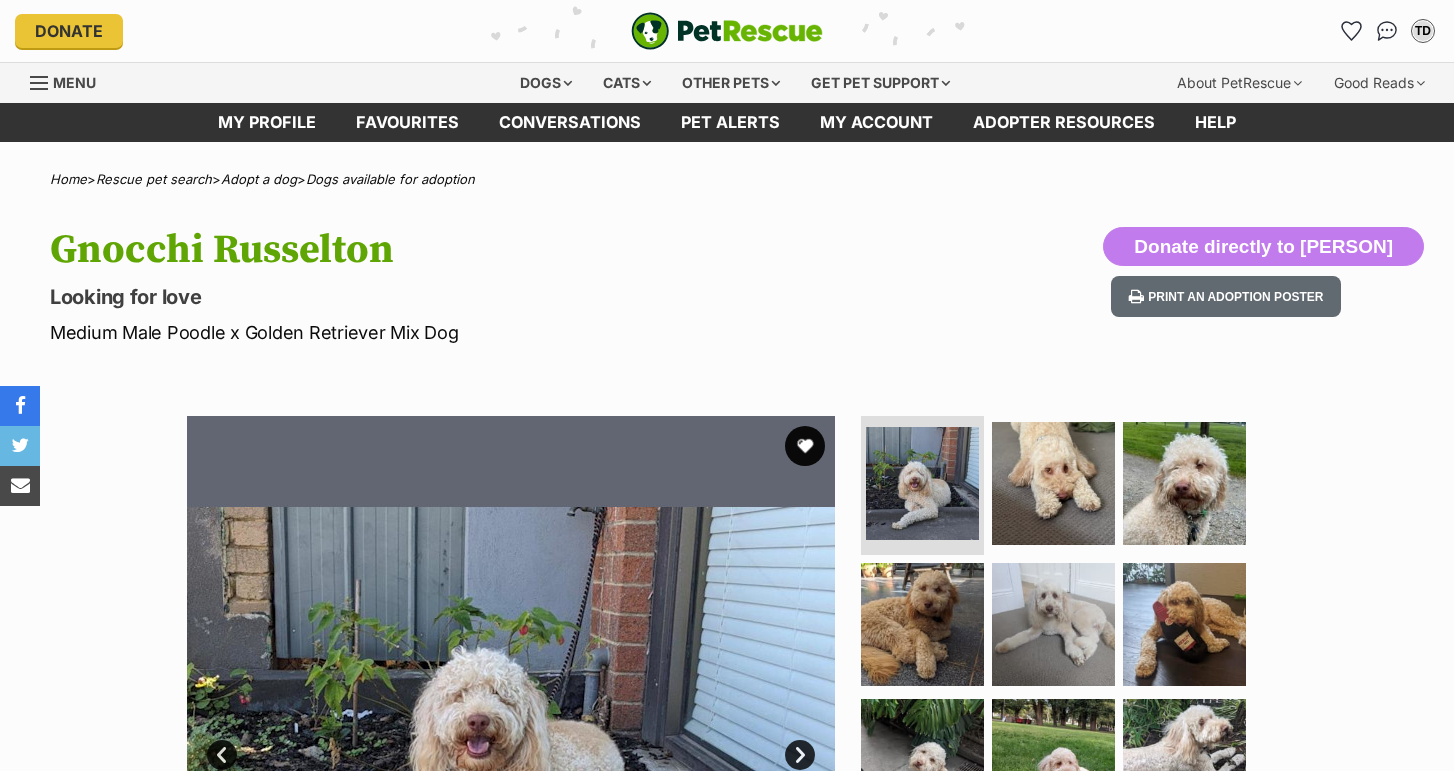 scroll, scrollTop: 0, scrollLeft: 0, axis: both 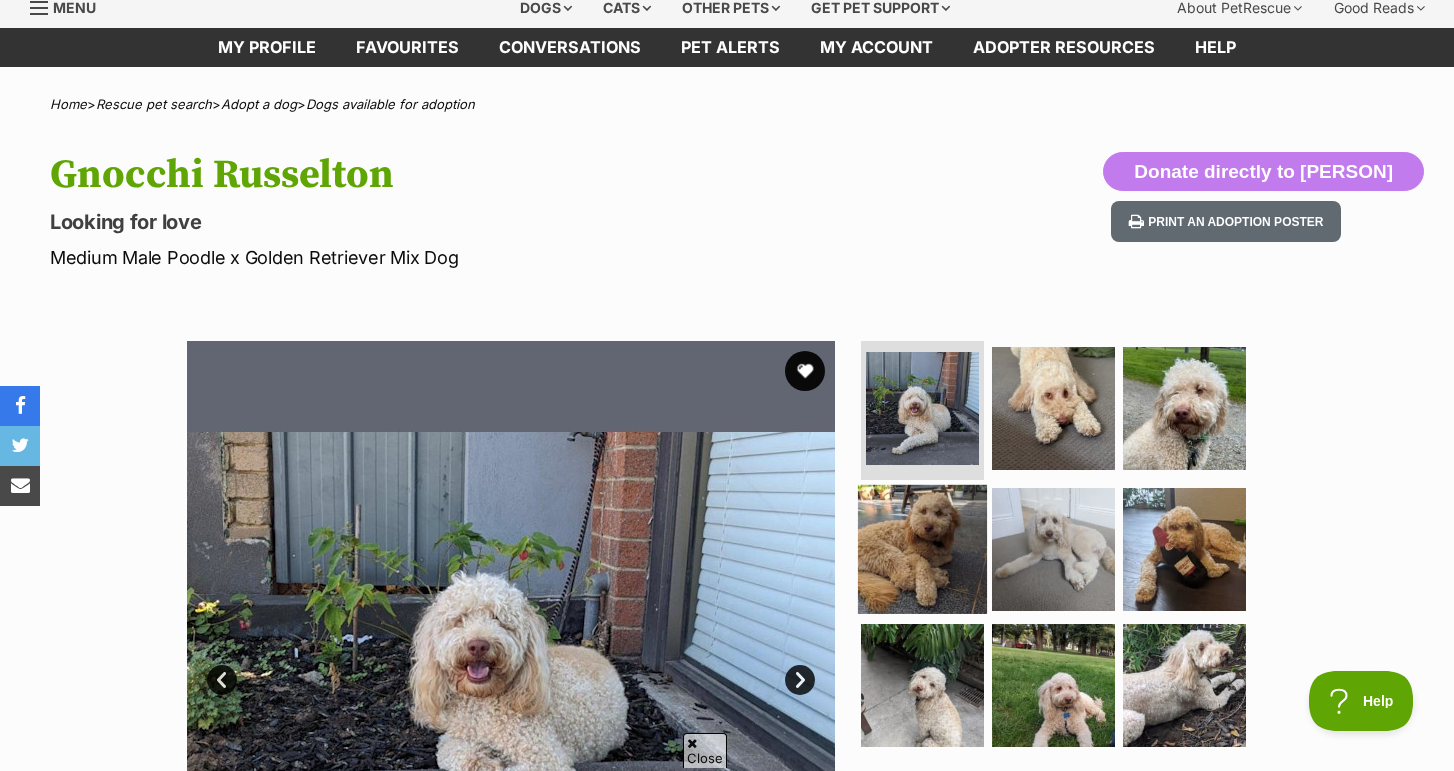 click at bounding box center (922, 549) 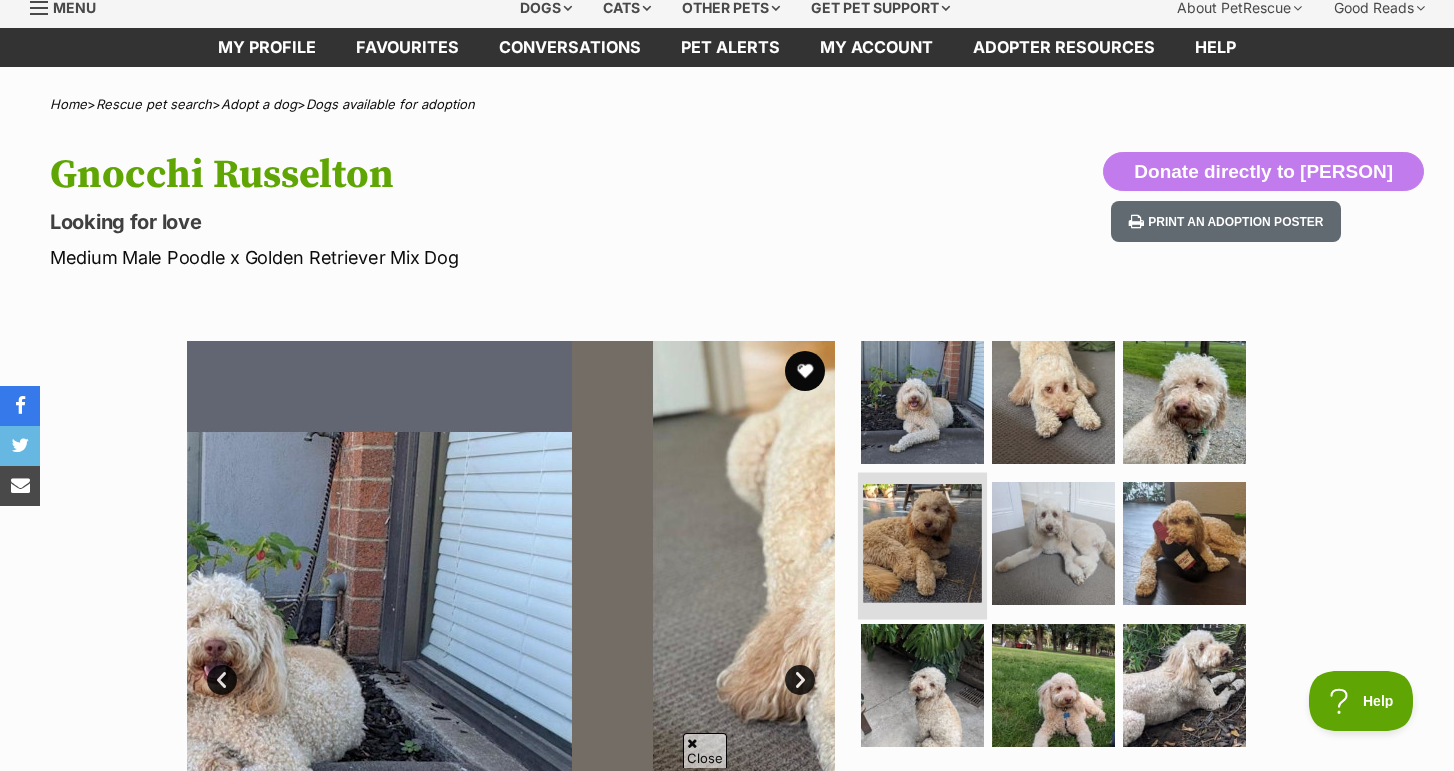 scroll, scrollTop: 0, scrollLeft: 0, axis: both 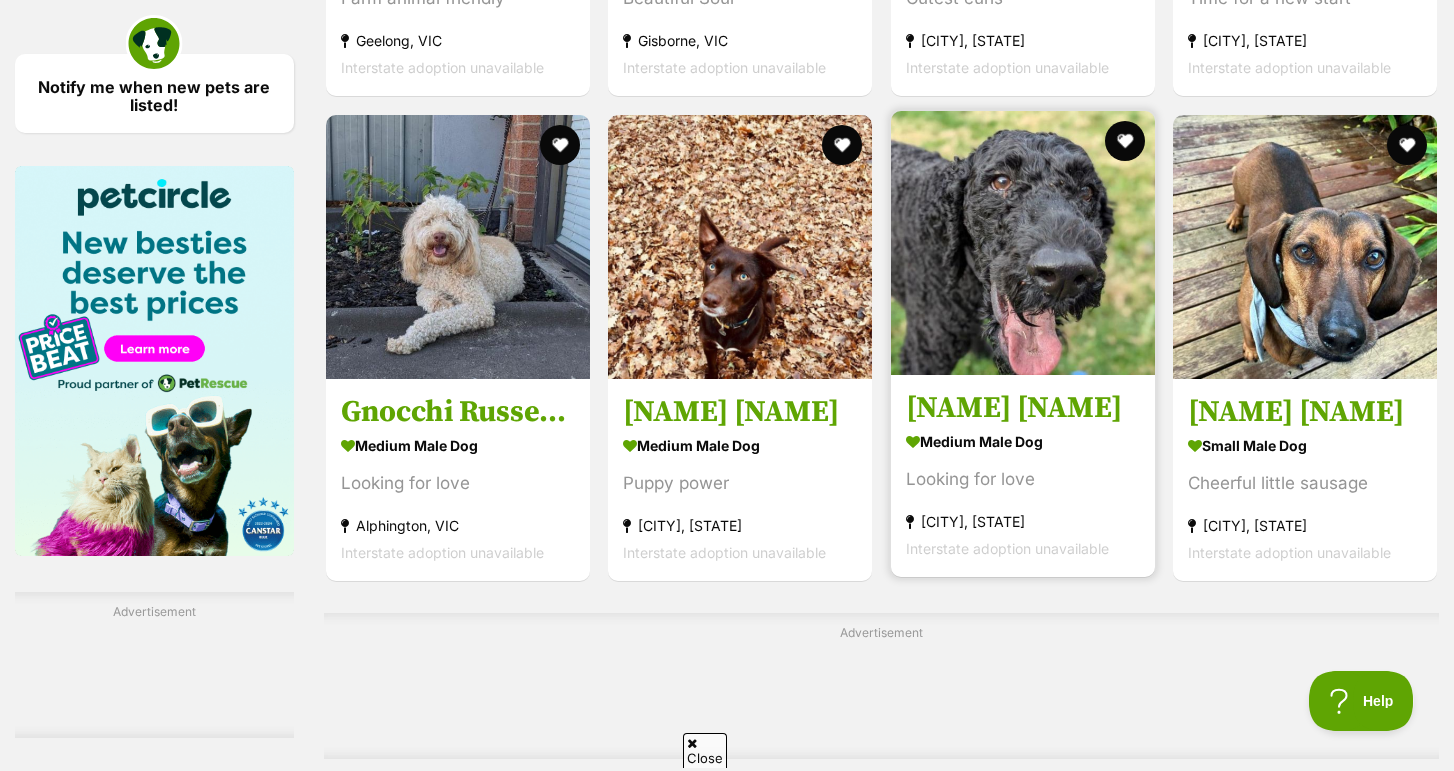 click at bounding box center [1023, 243] 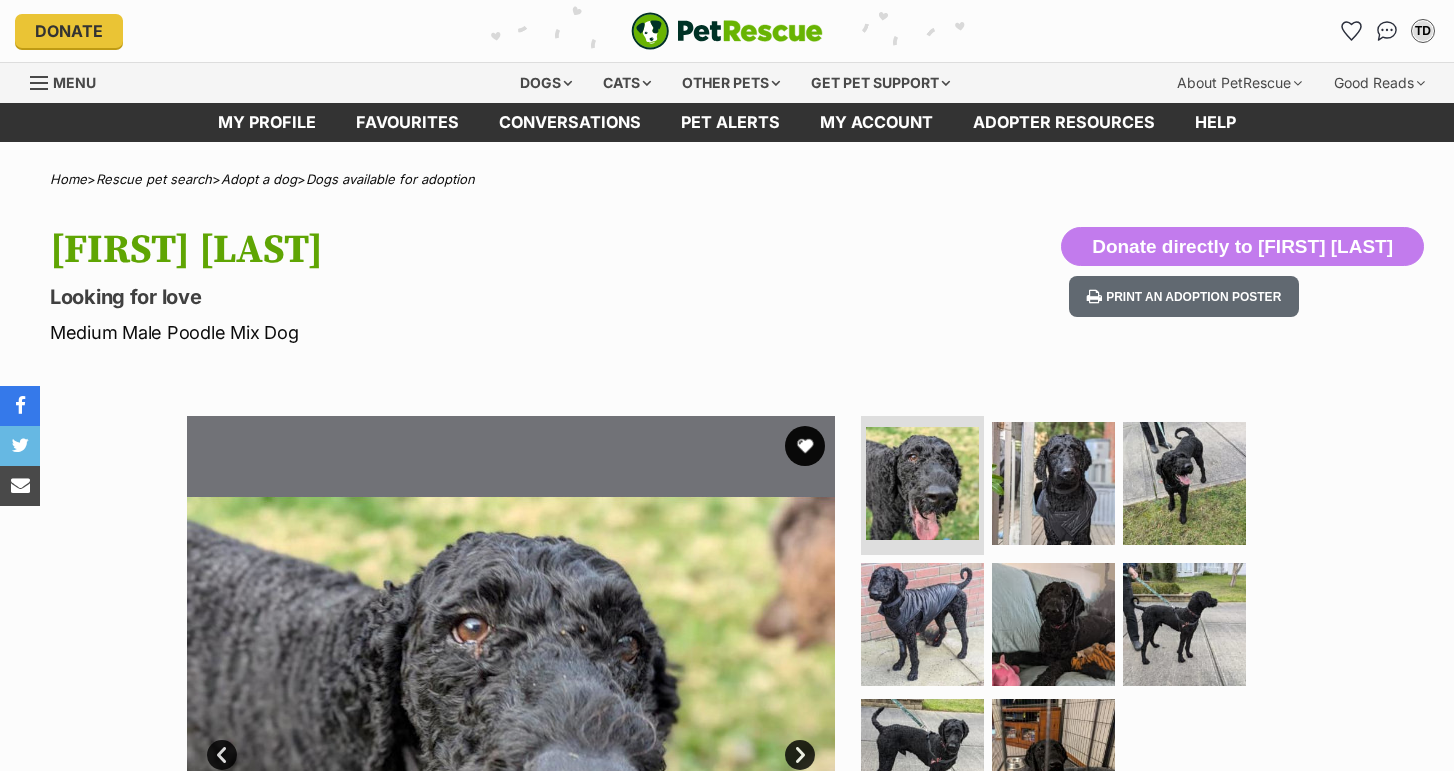 scroll, scrollTop: 0, scrollLeft: 0, axis: both 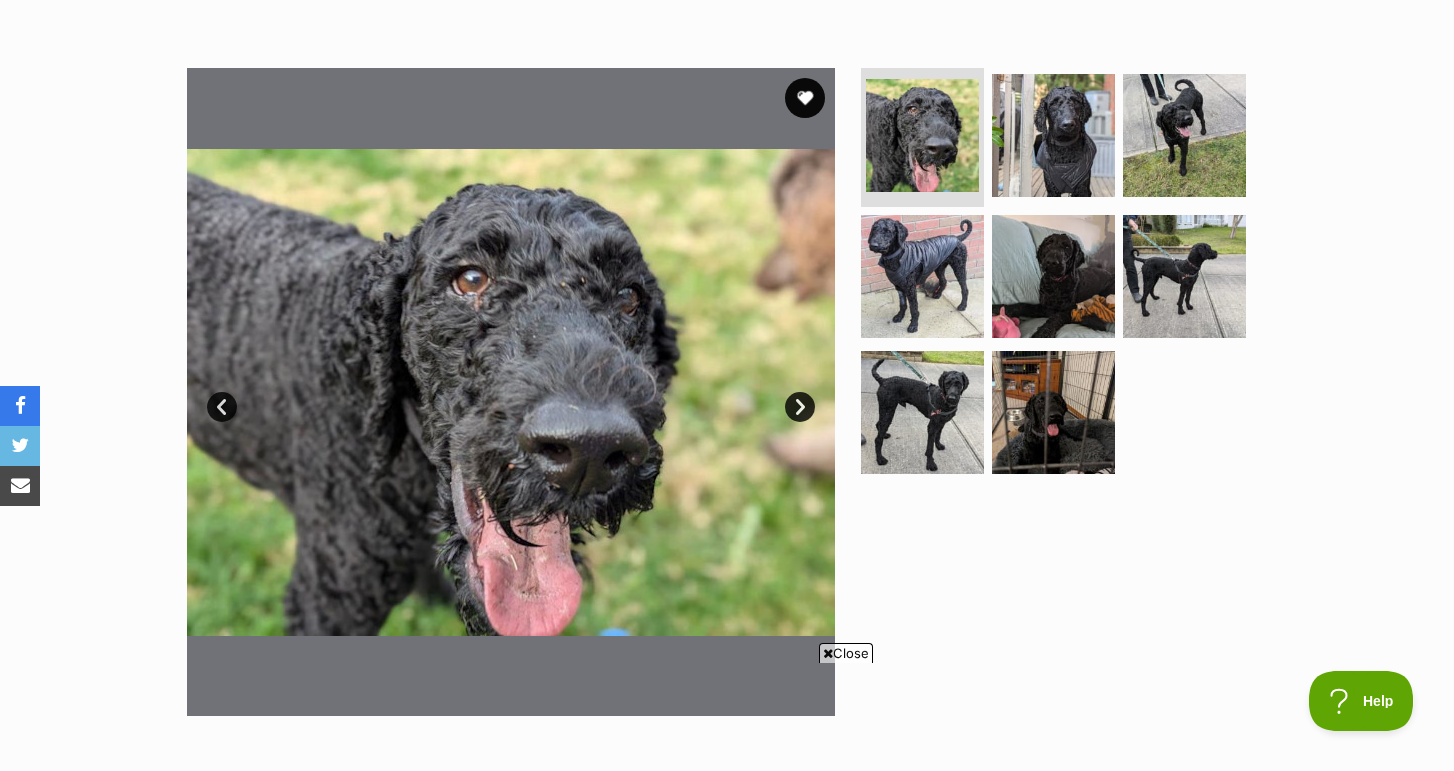 click on "Next" at bounding box center (800, 407) 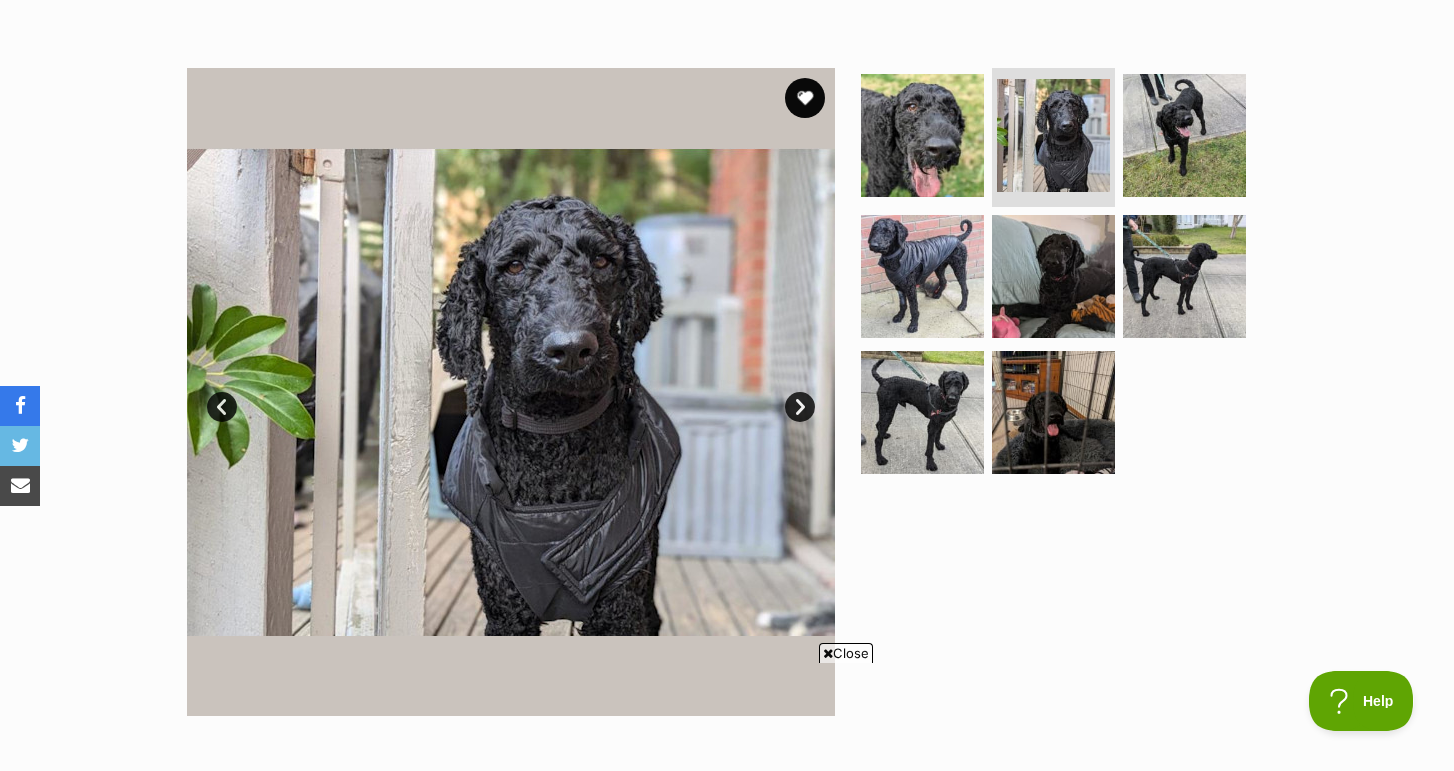 click on "Next" at bounding box center (800, 407) 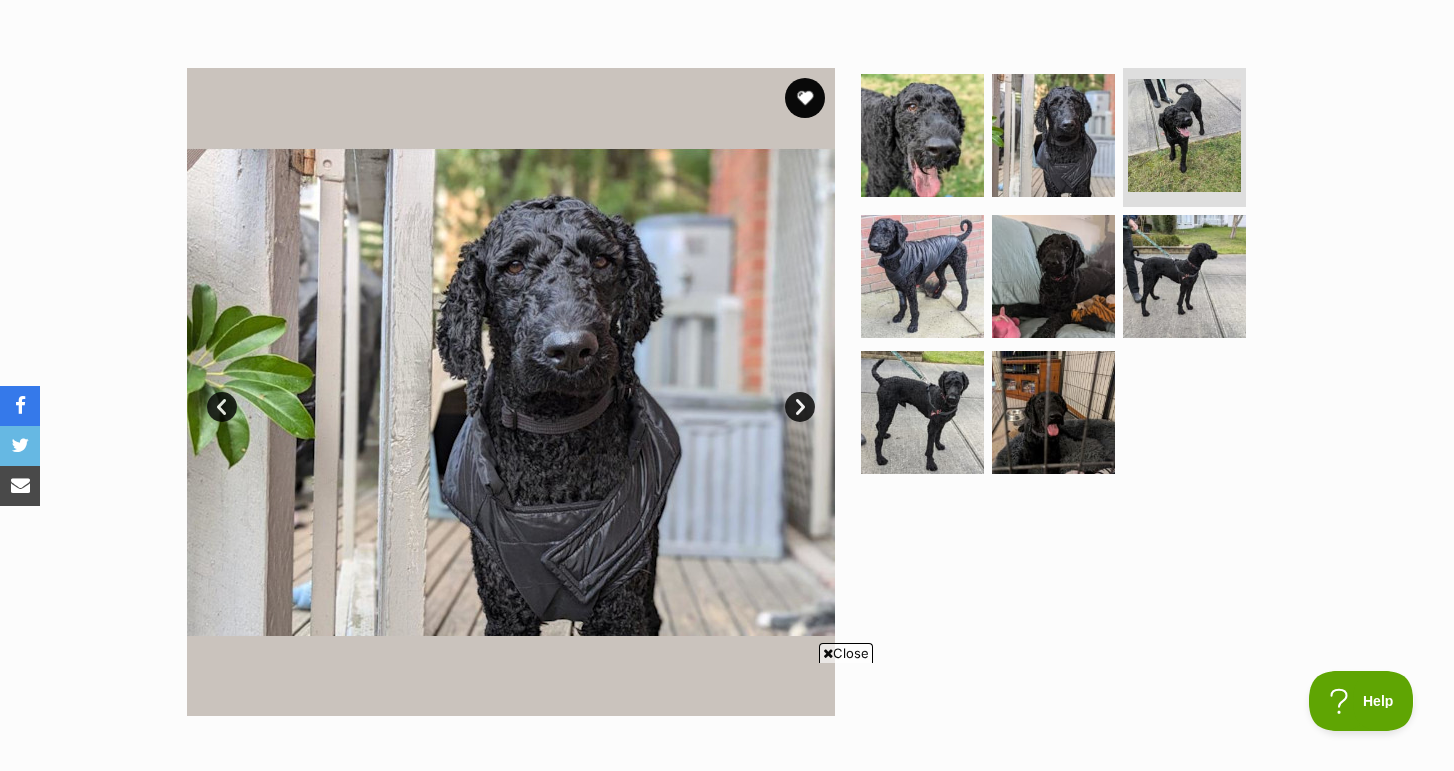 scroll, scrollTop: 0, scrollLeft: 0, axis: both 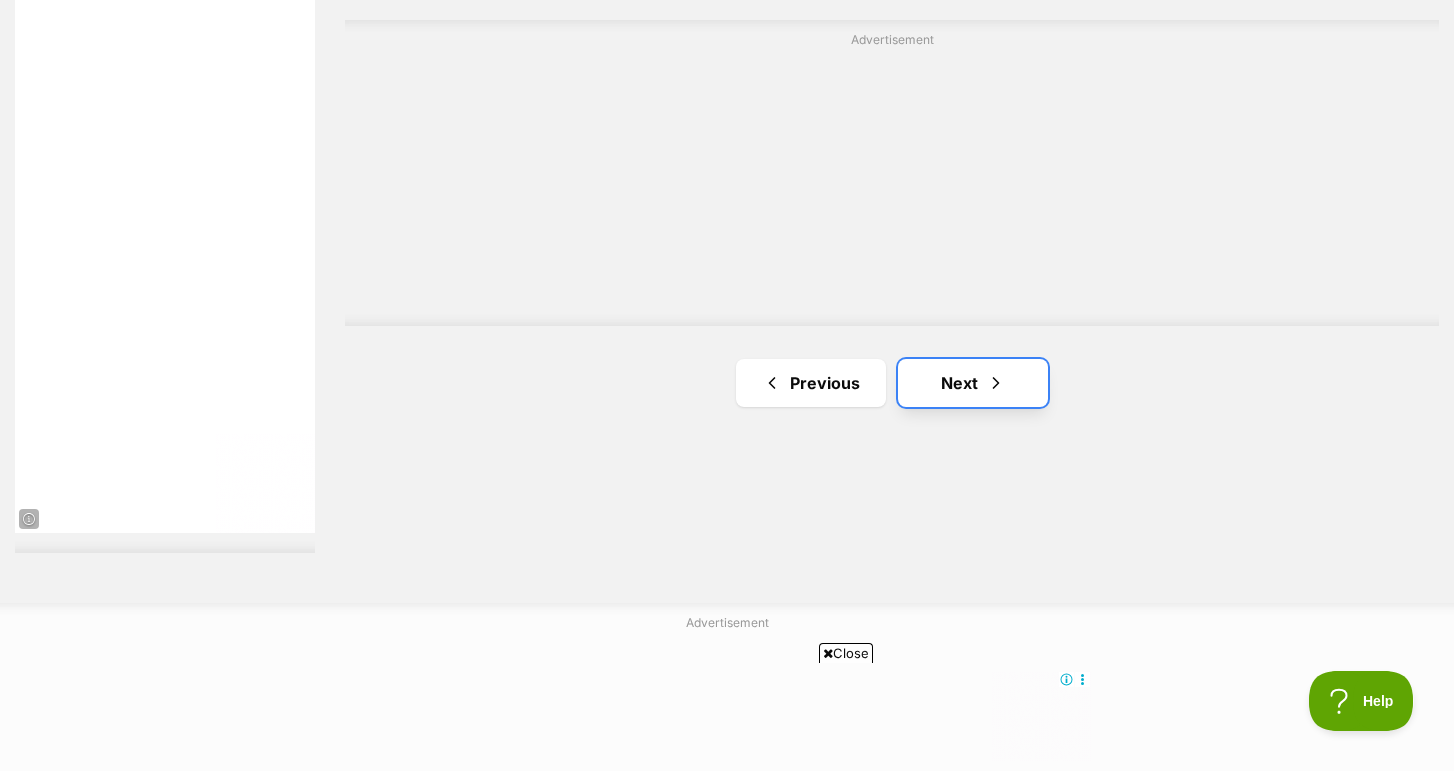 click on "Next" at bounding box center (973, 383) 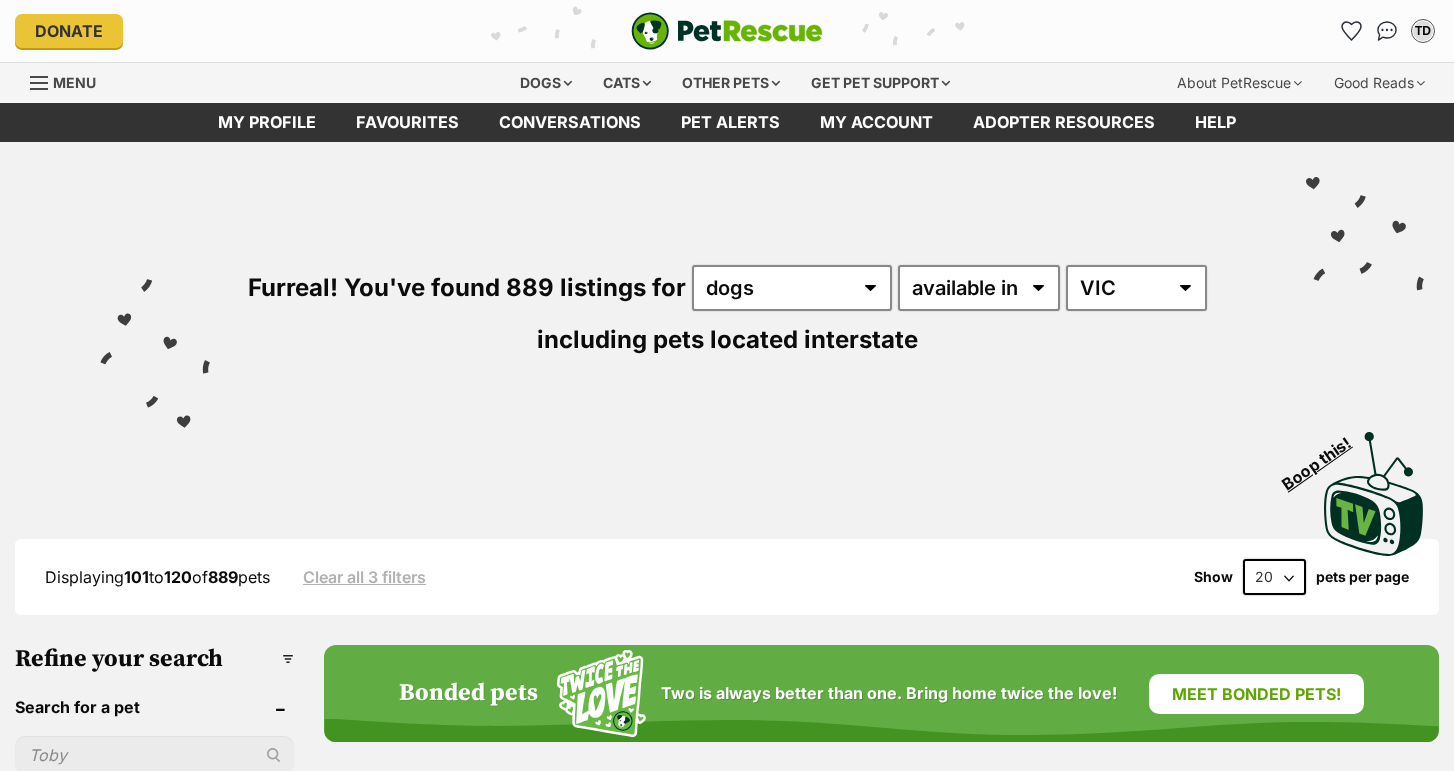 scroll, scrollTop: 0, scrollLeft: 0, axis: both 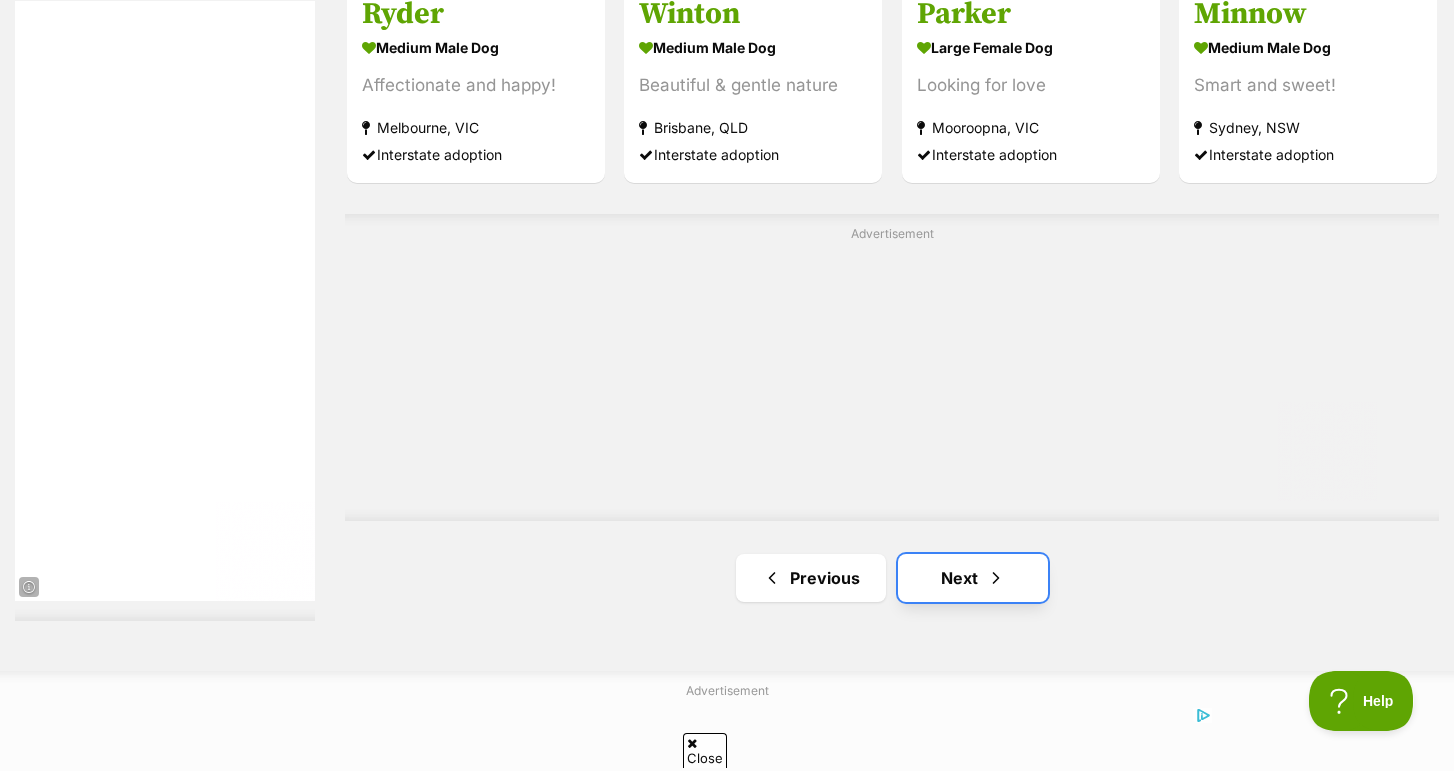 click on "Next" at bounding box center (973, 578) 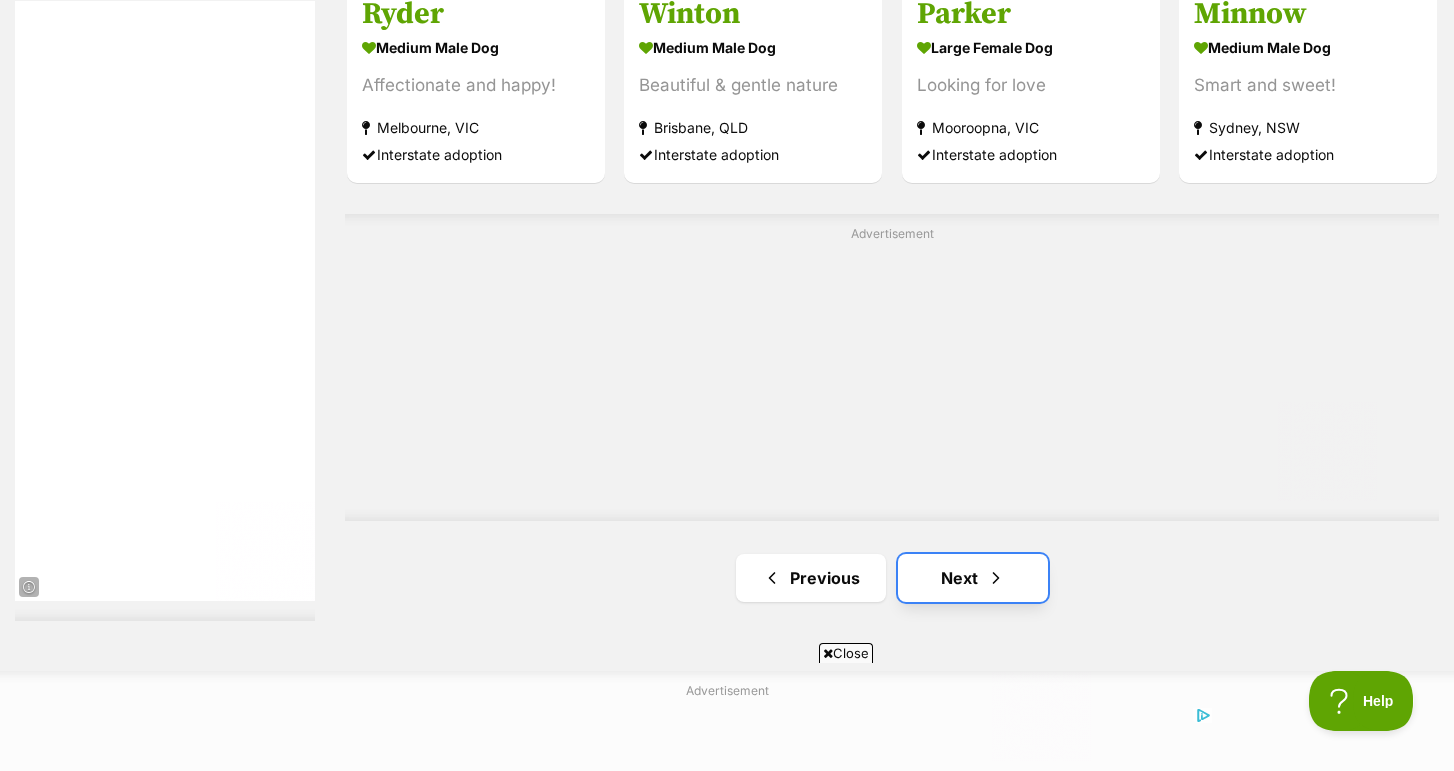 scroll, scrollTop: 0, scrollLeft: 0, axis: both 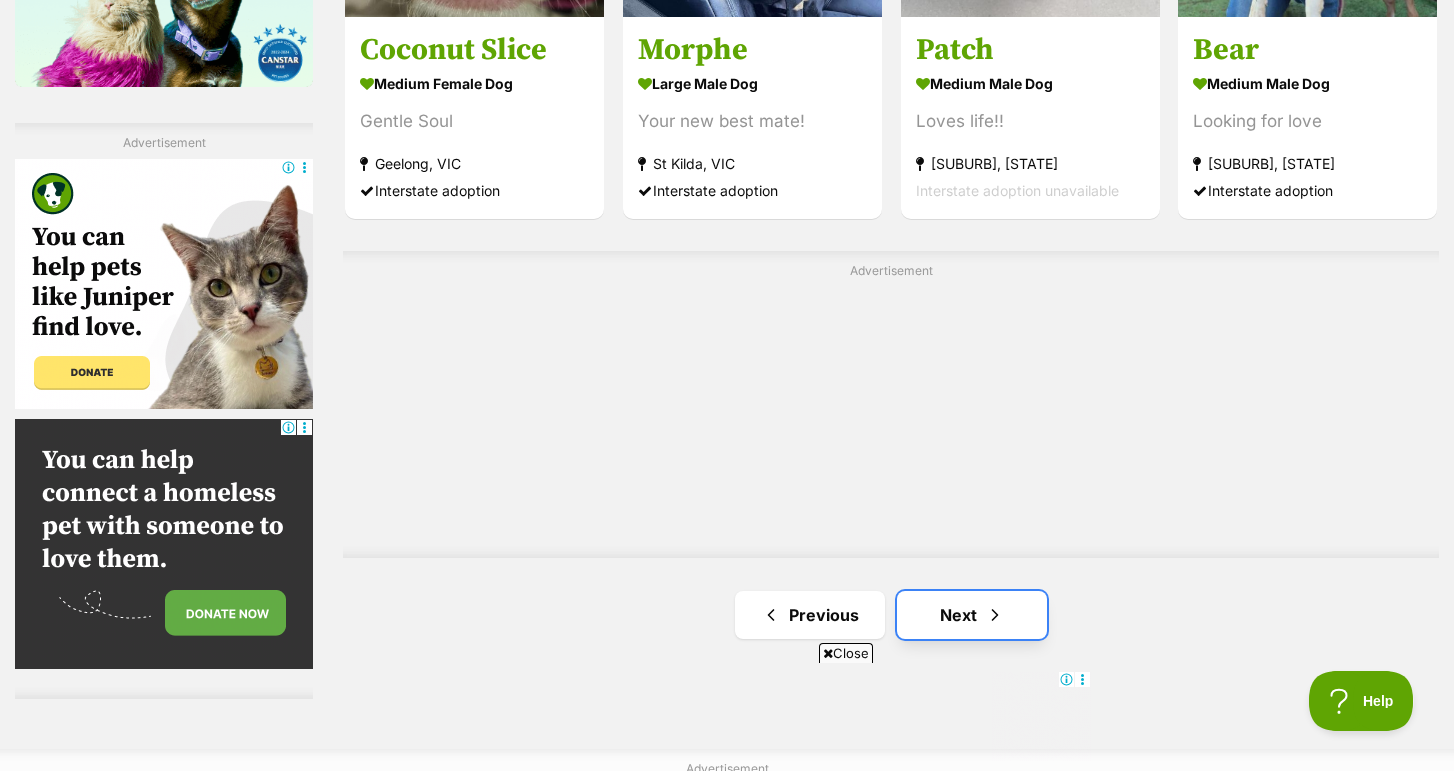 click at bounding box center [995, 615] 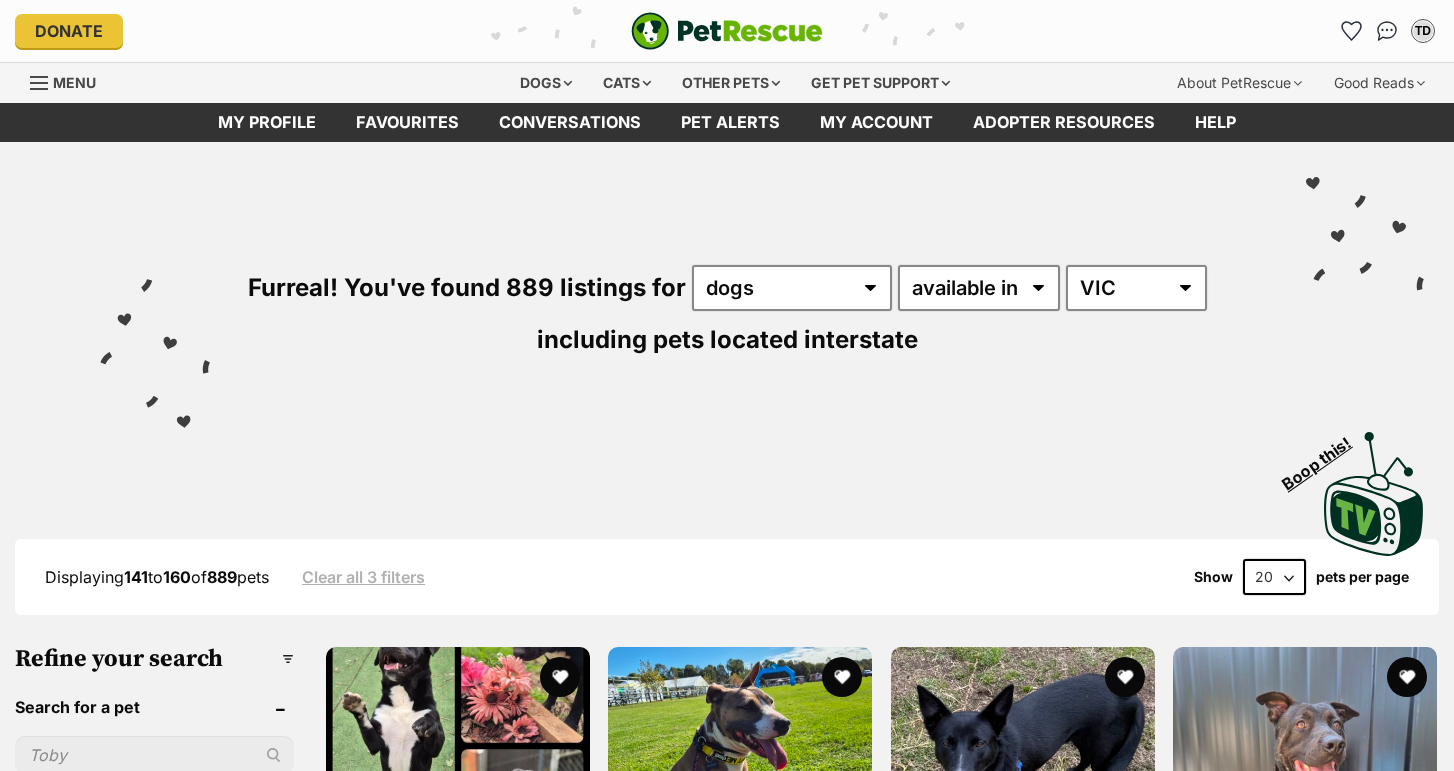 scroll, scrollTop: 0, scrollLeft: 0, axis: both 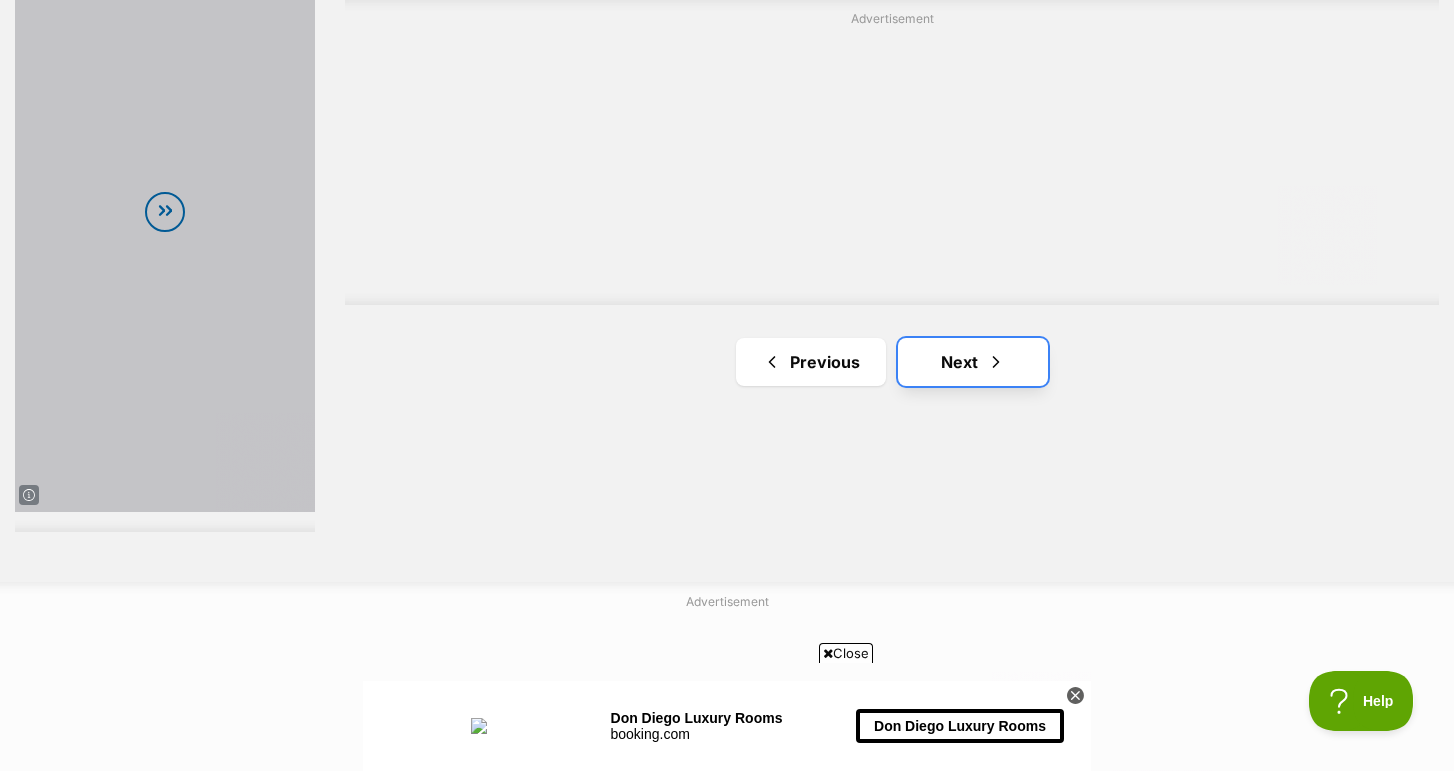 click on "Next" at bounding box center [973, 362] 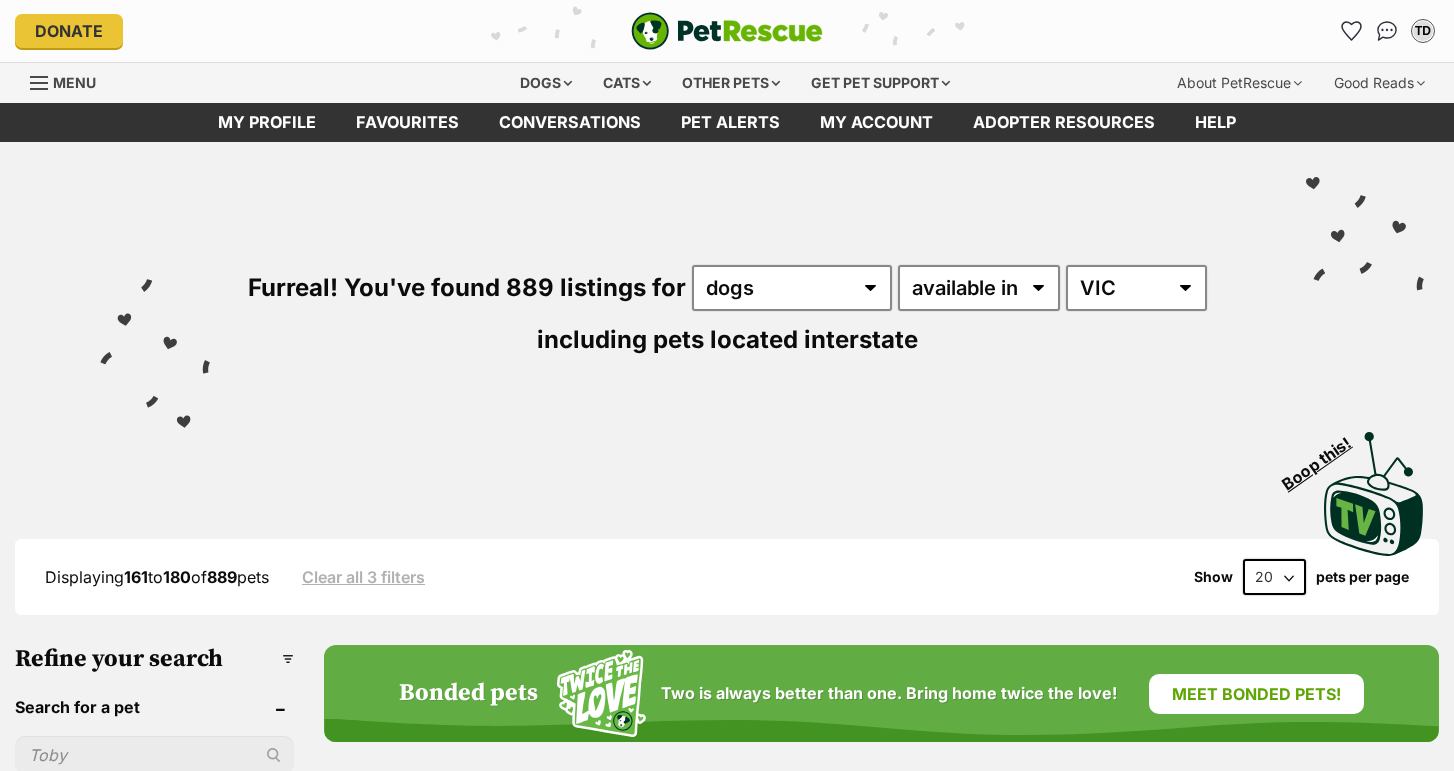 scroll, scrollTop: 0, scrollLeft: 0, axis: both 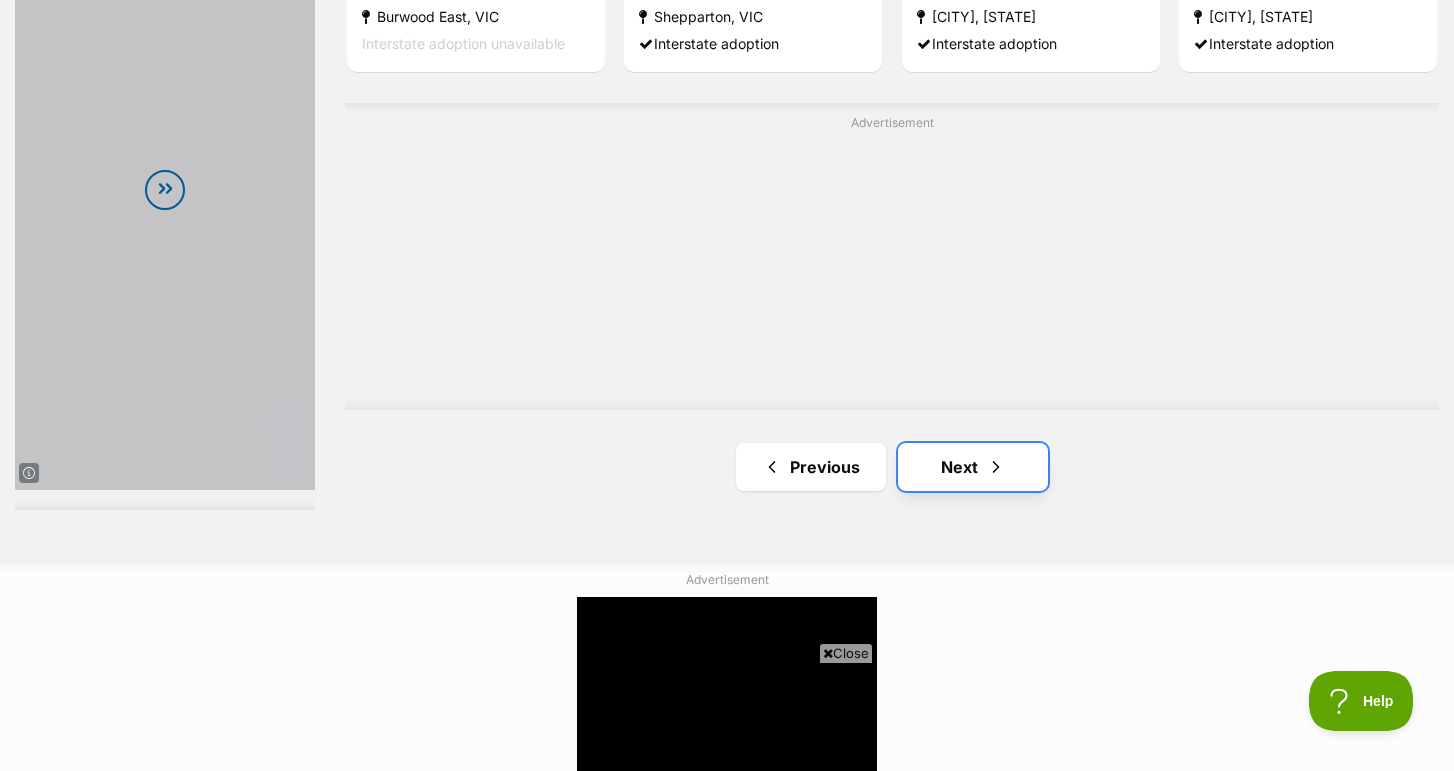 click on "Next" at bounding box center [973, 467] 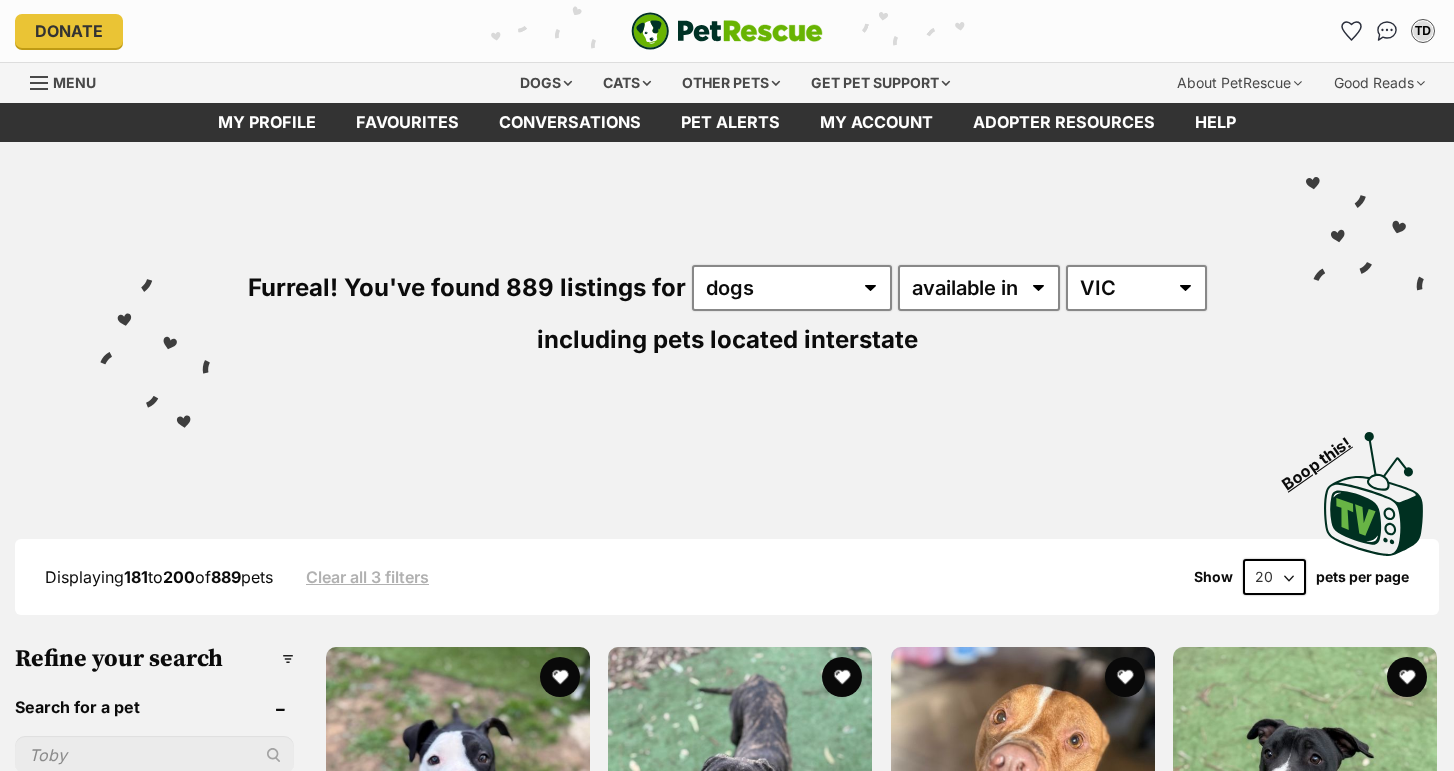 scroll, scrollTop: 0, scrollLeft: 0, axis: both 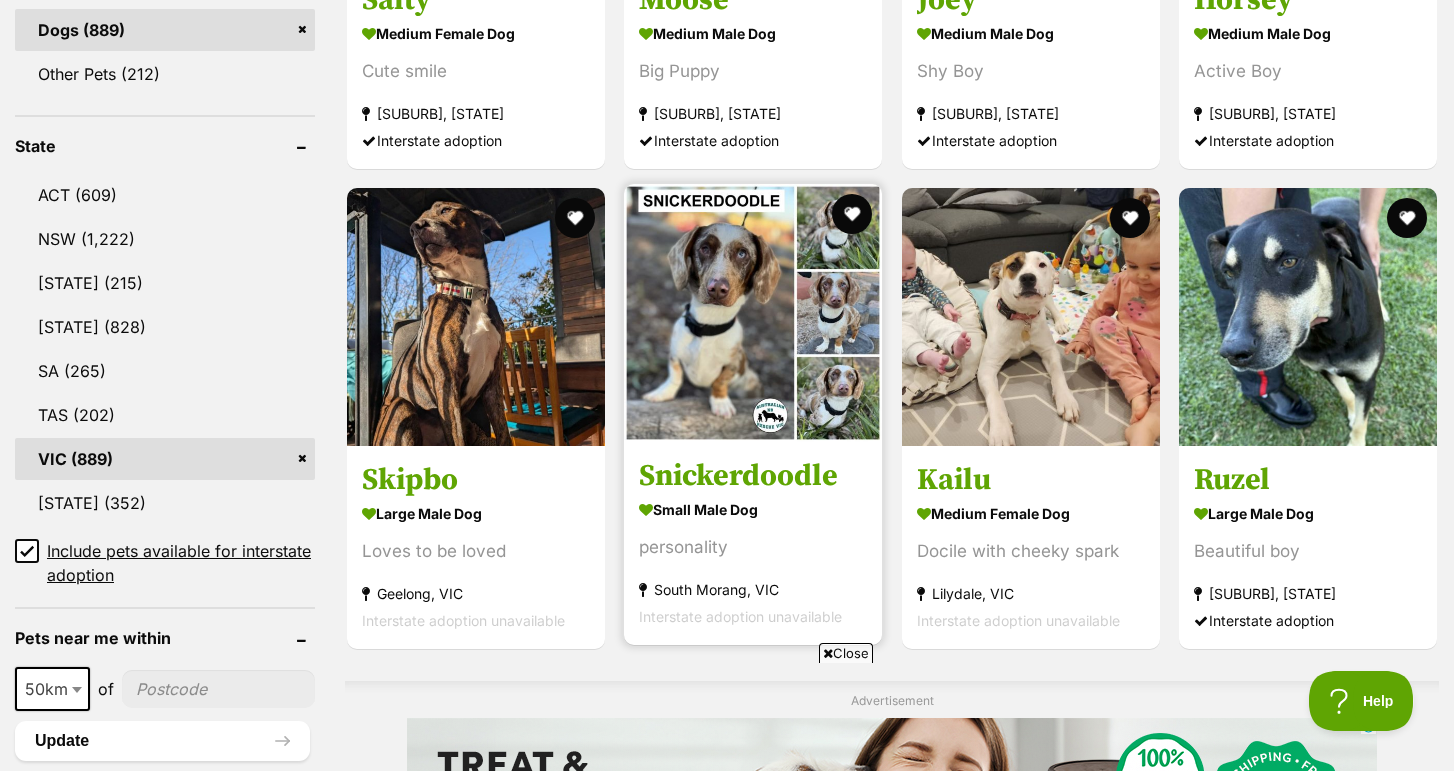 click at bounding box center [753, 313] 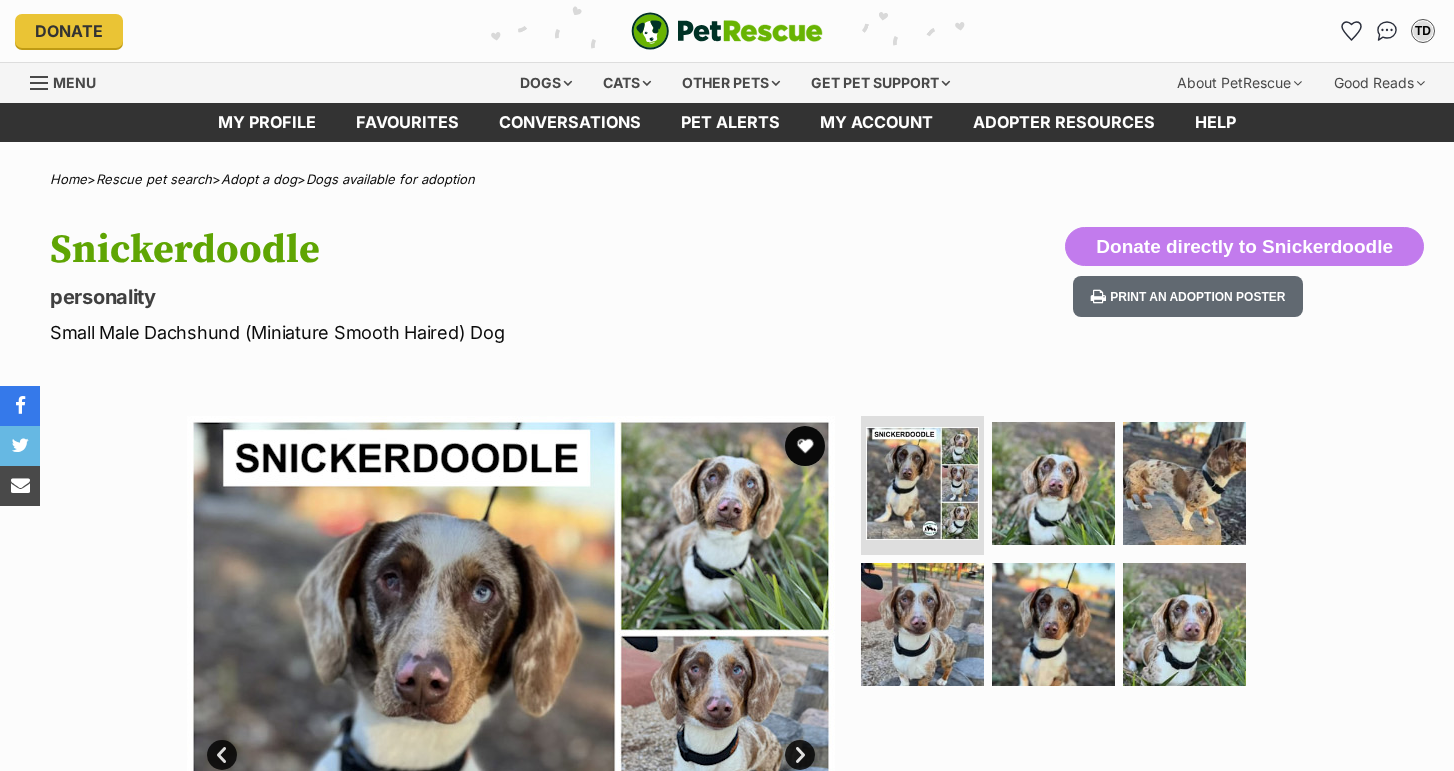 scroll, scrollTop: 0, scrollLeft: 0, axis: both 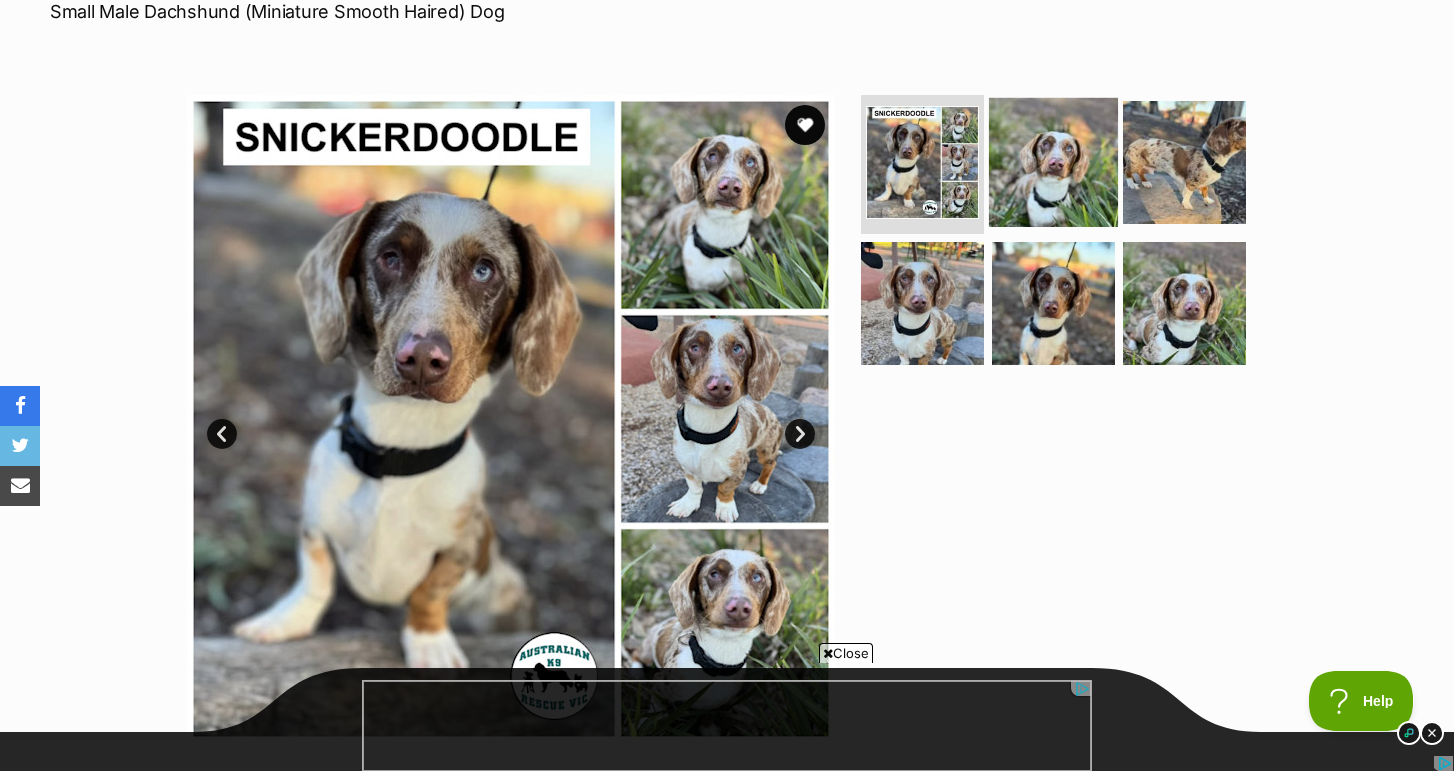 click at bounding box center (1053, 161) 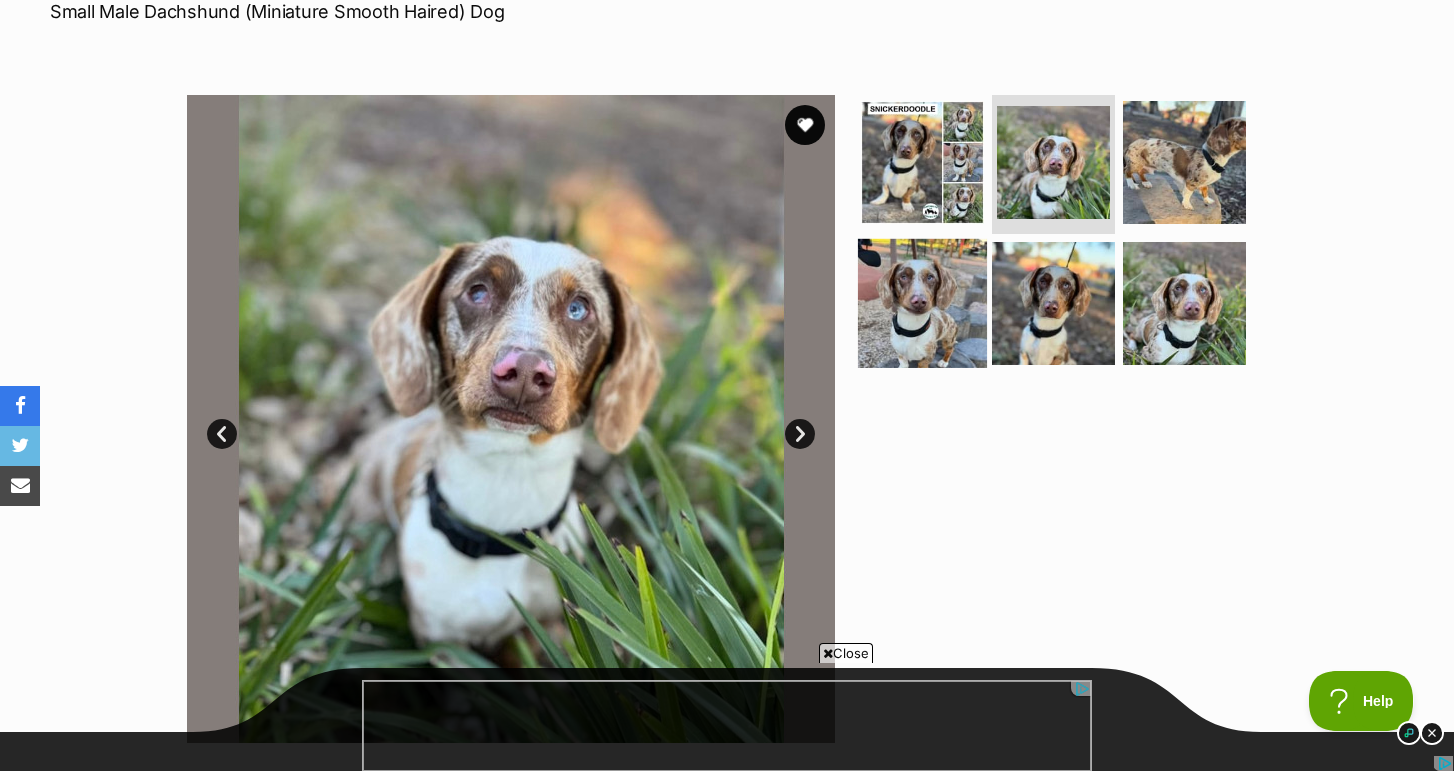 click at bounding box center [922, 303] 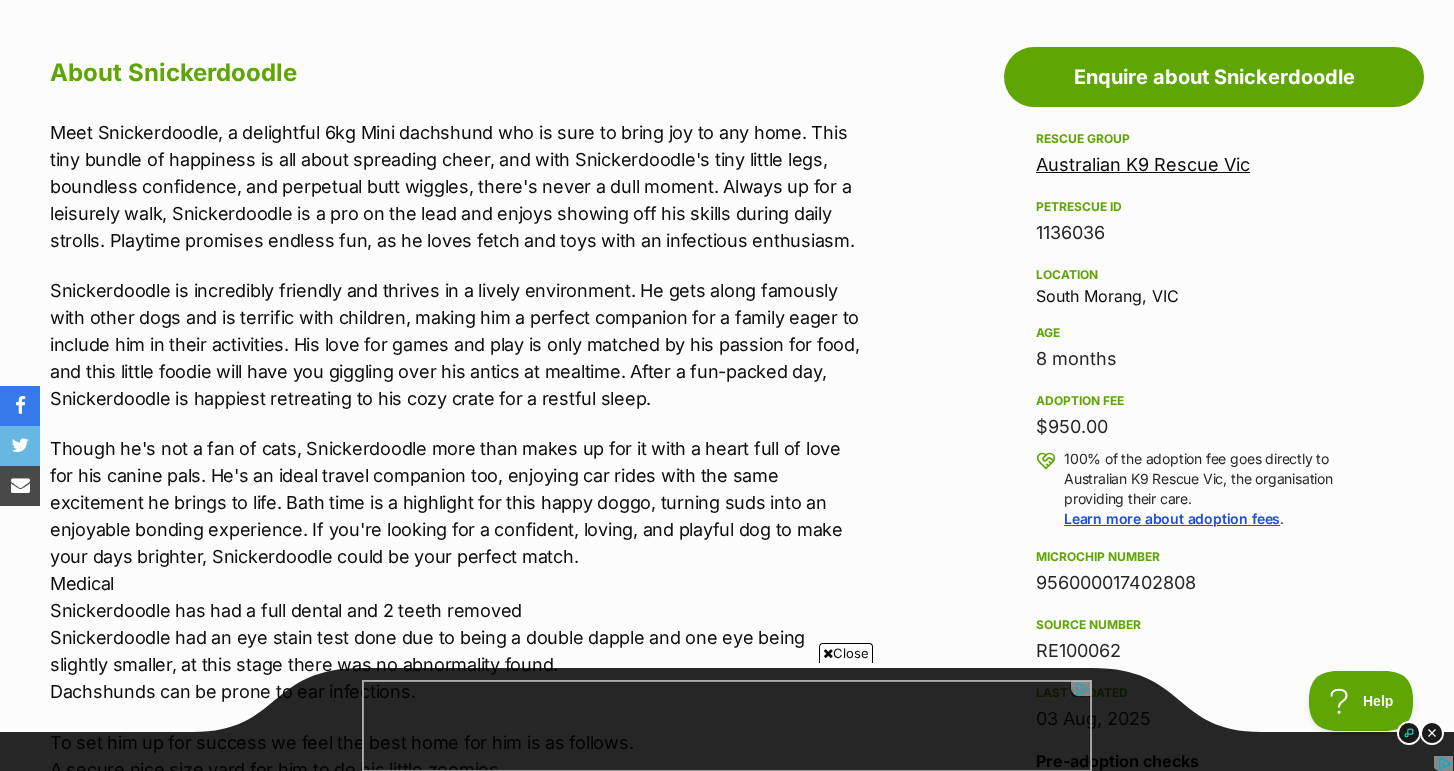 scroll, scrollTop: 1080, scrollLeft: 0, axis: vertical 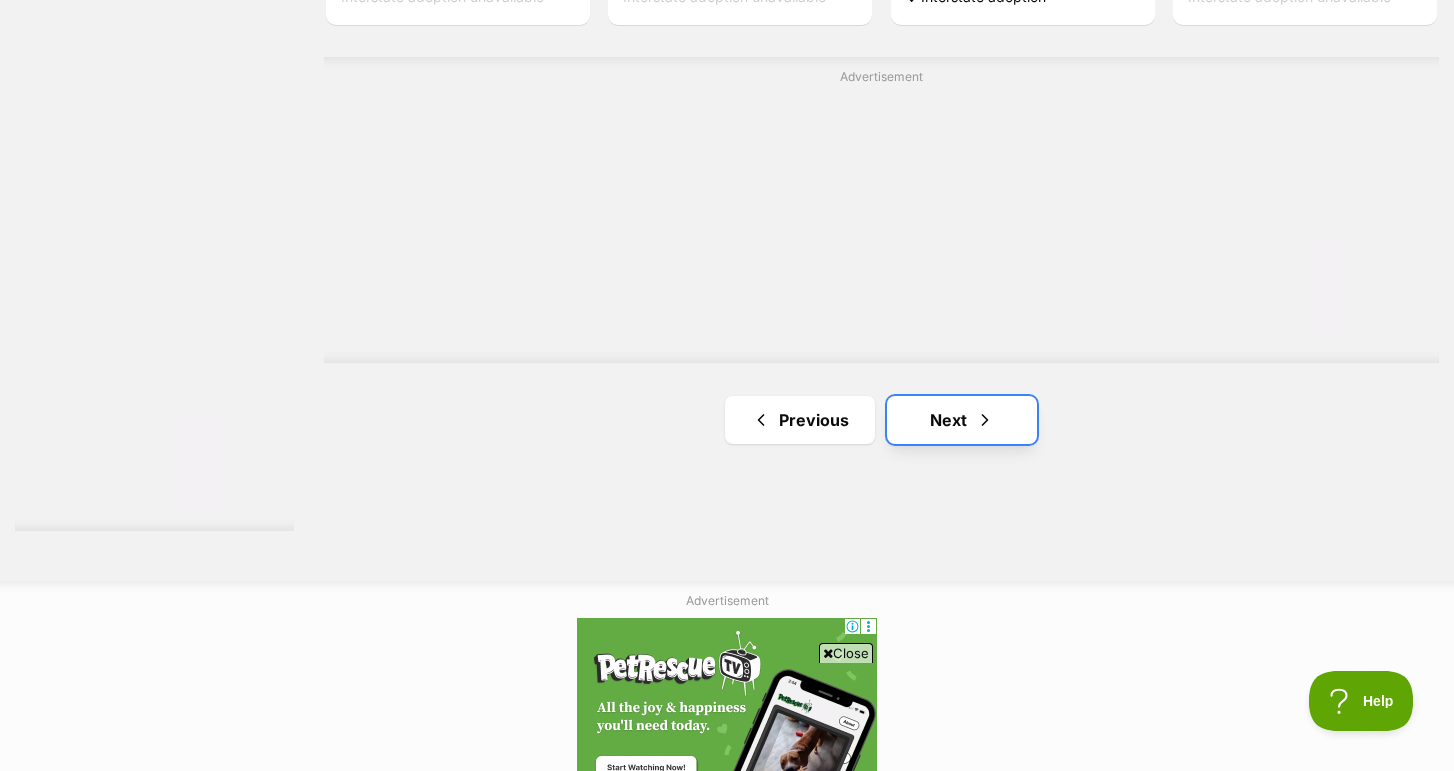 click at bounding box center (985, 420) 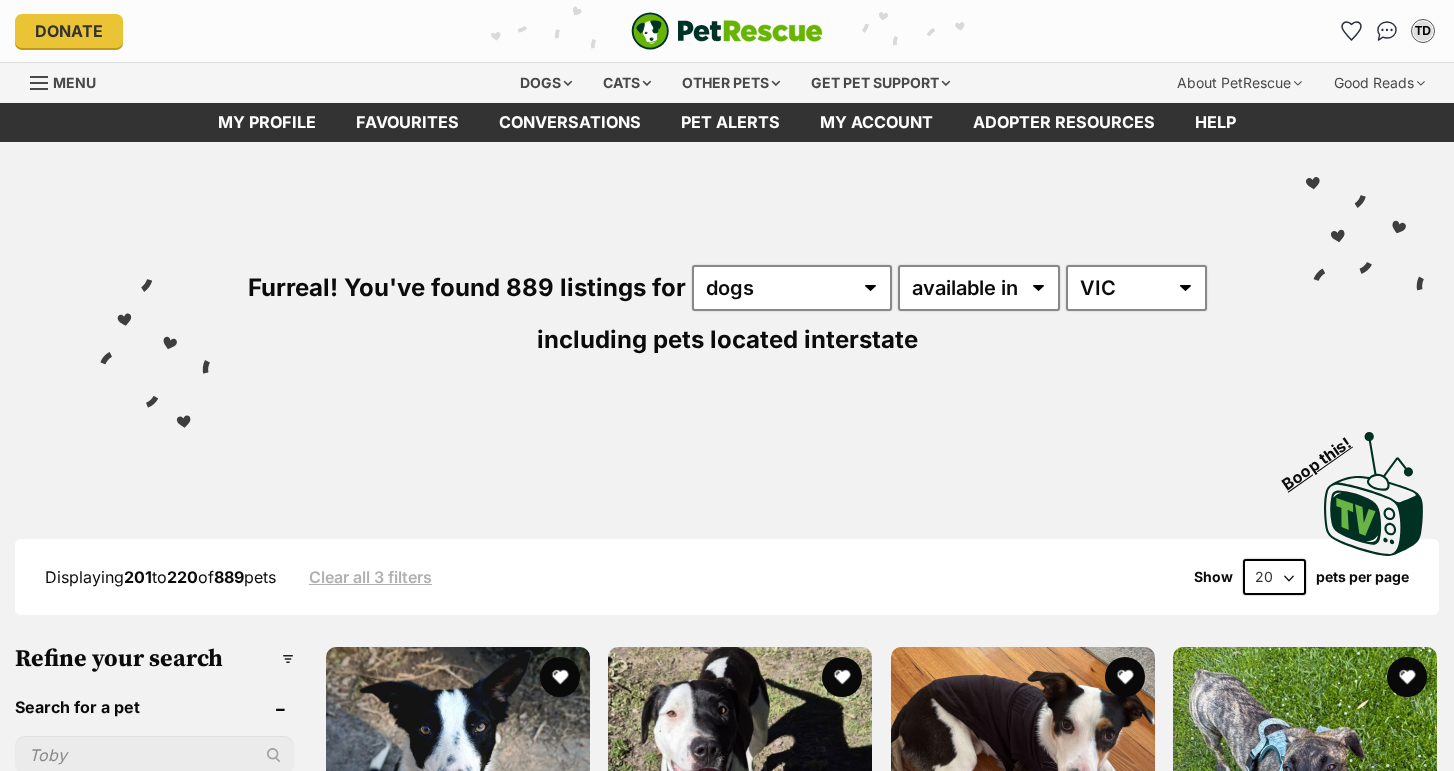 scroll, scrollTop: 0, scrollLeft: 0, axis: both 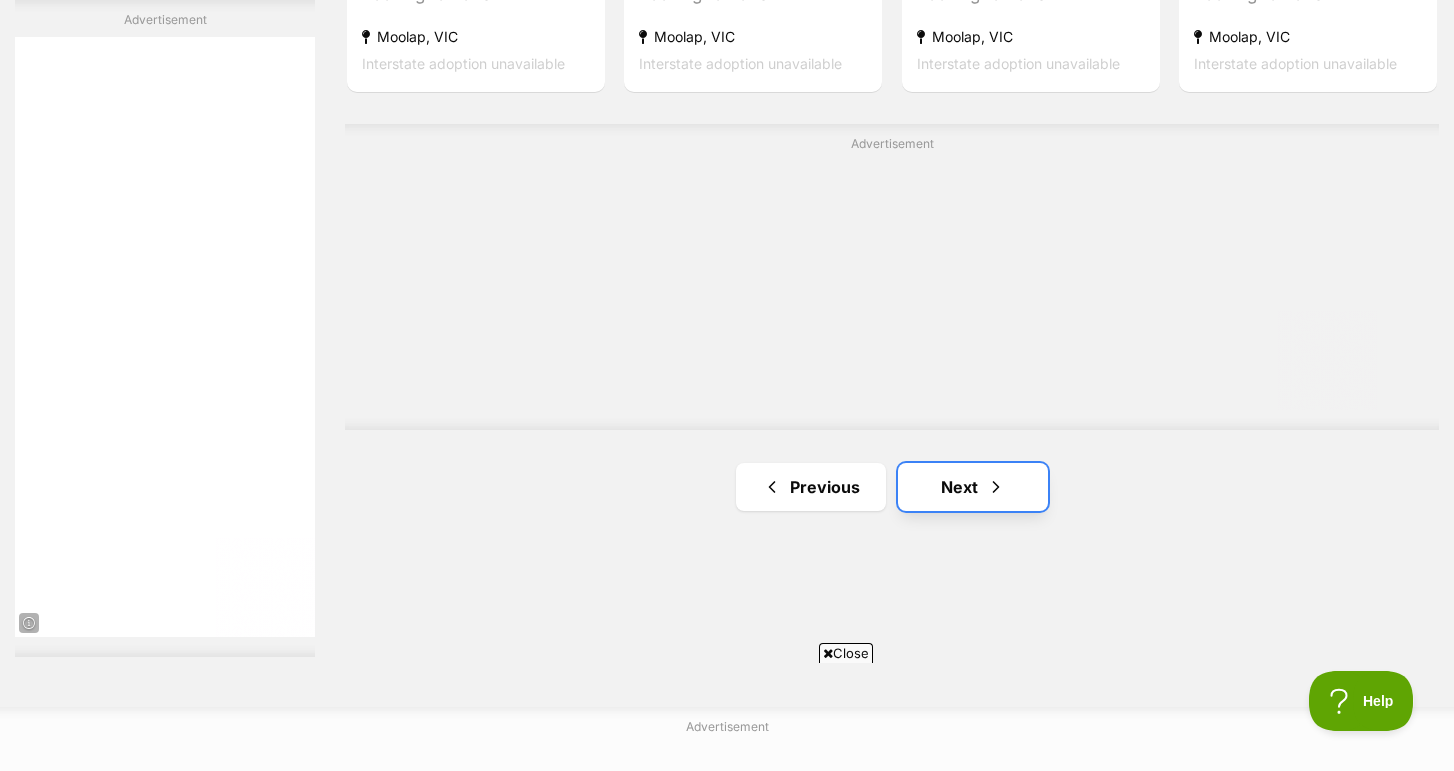click on "Next" at bounding box center [973, 487] 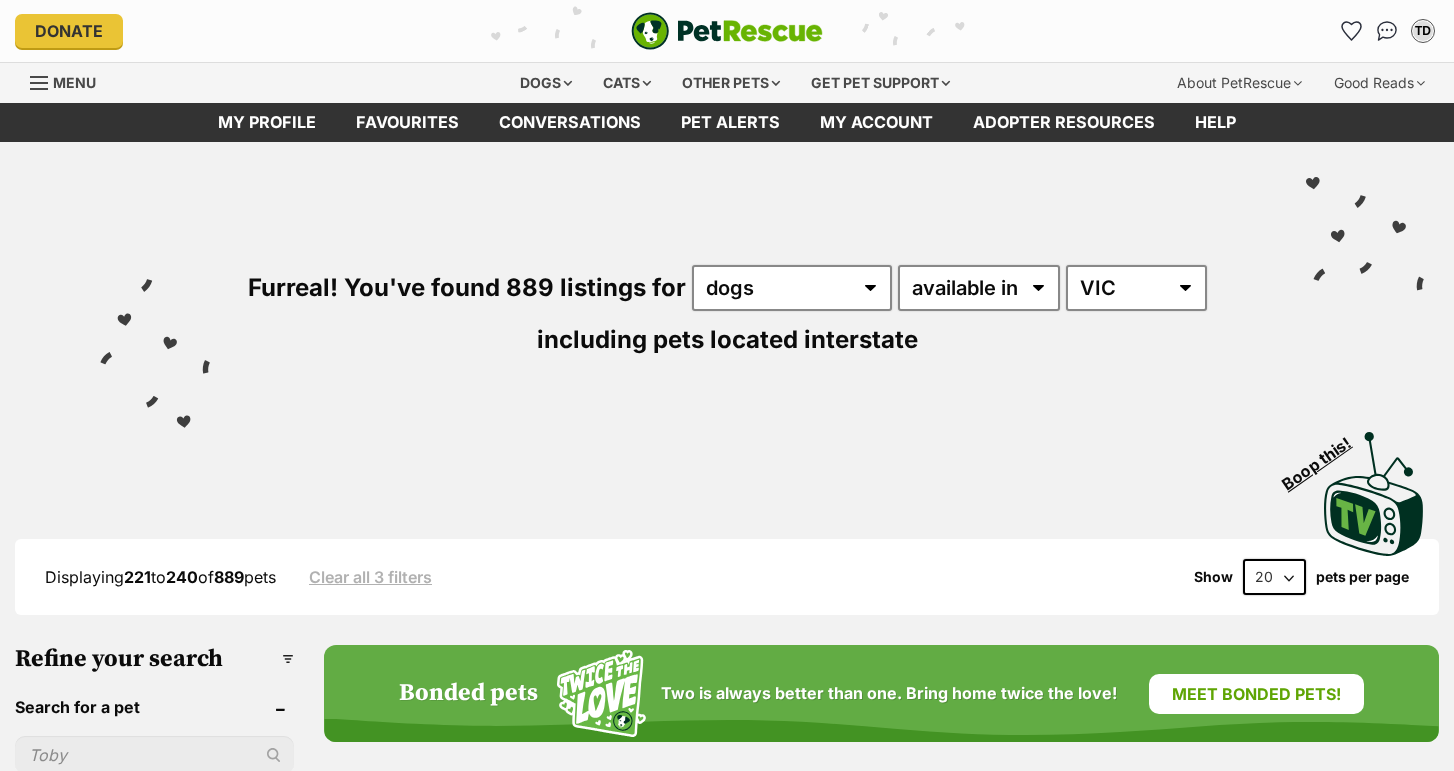 scroll, scrollTop: 0, scrollLeft: 0, axis: both 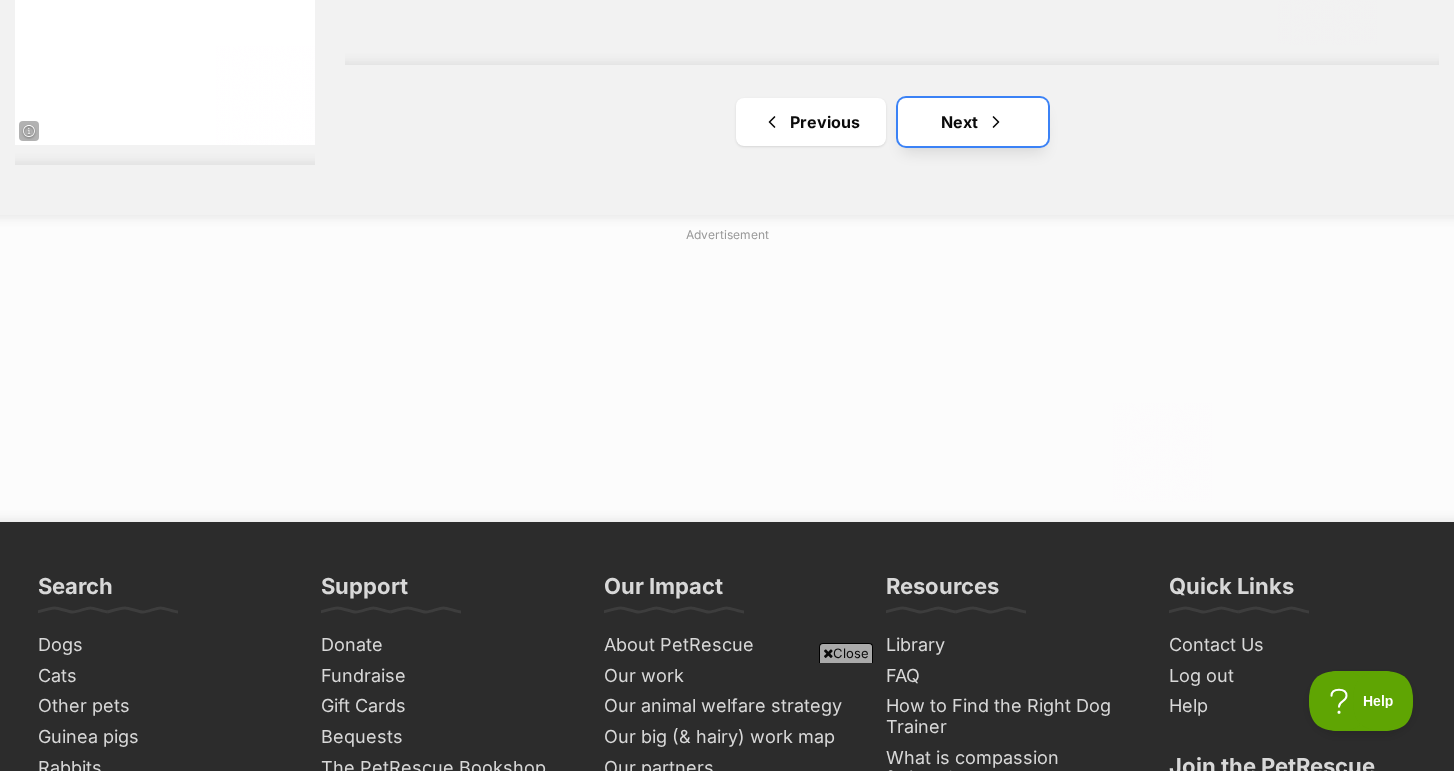 click on "Next" at bounding box center [973, 122] 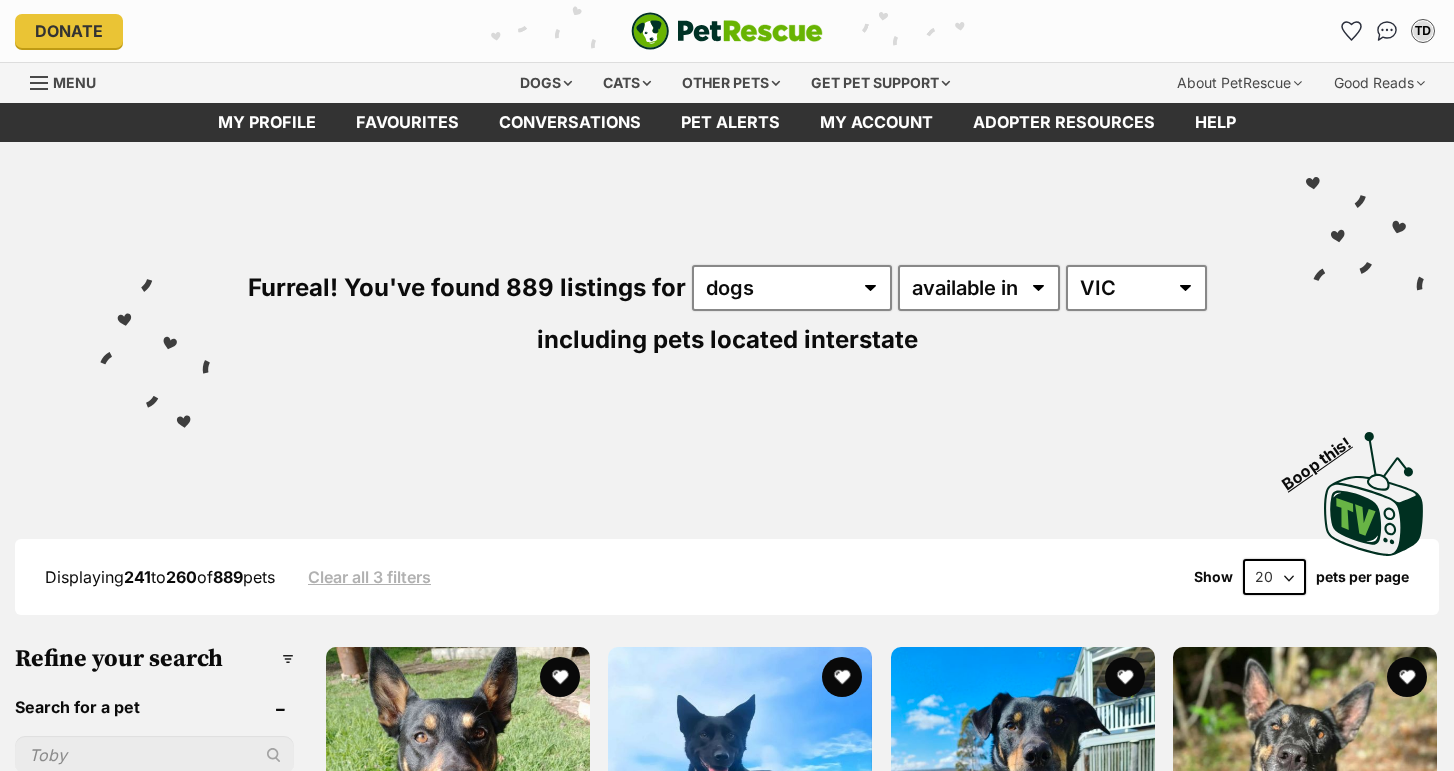 scroll, scrollTop: 0, scrollLeft: 0, axis: both 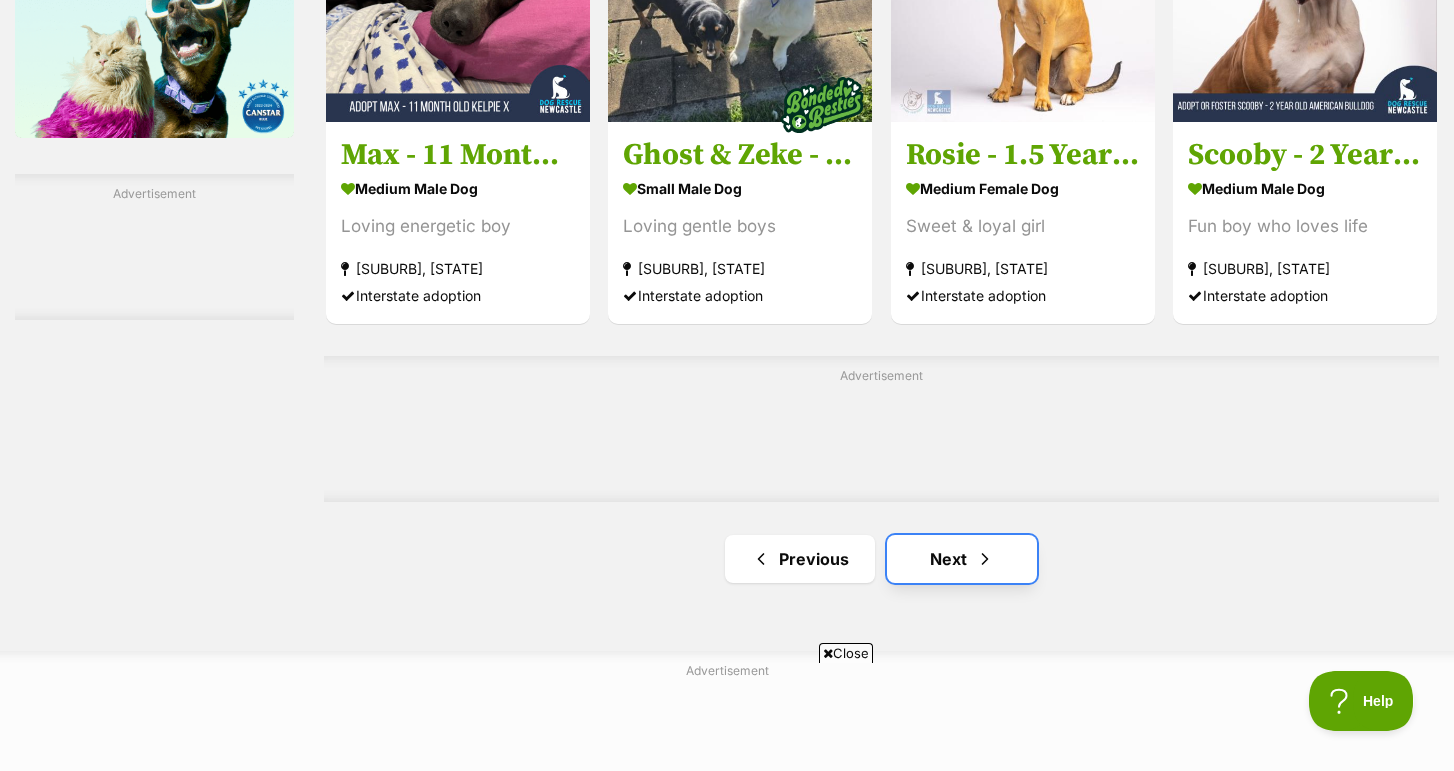click on "Next" at bounding box center (962, 559) 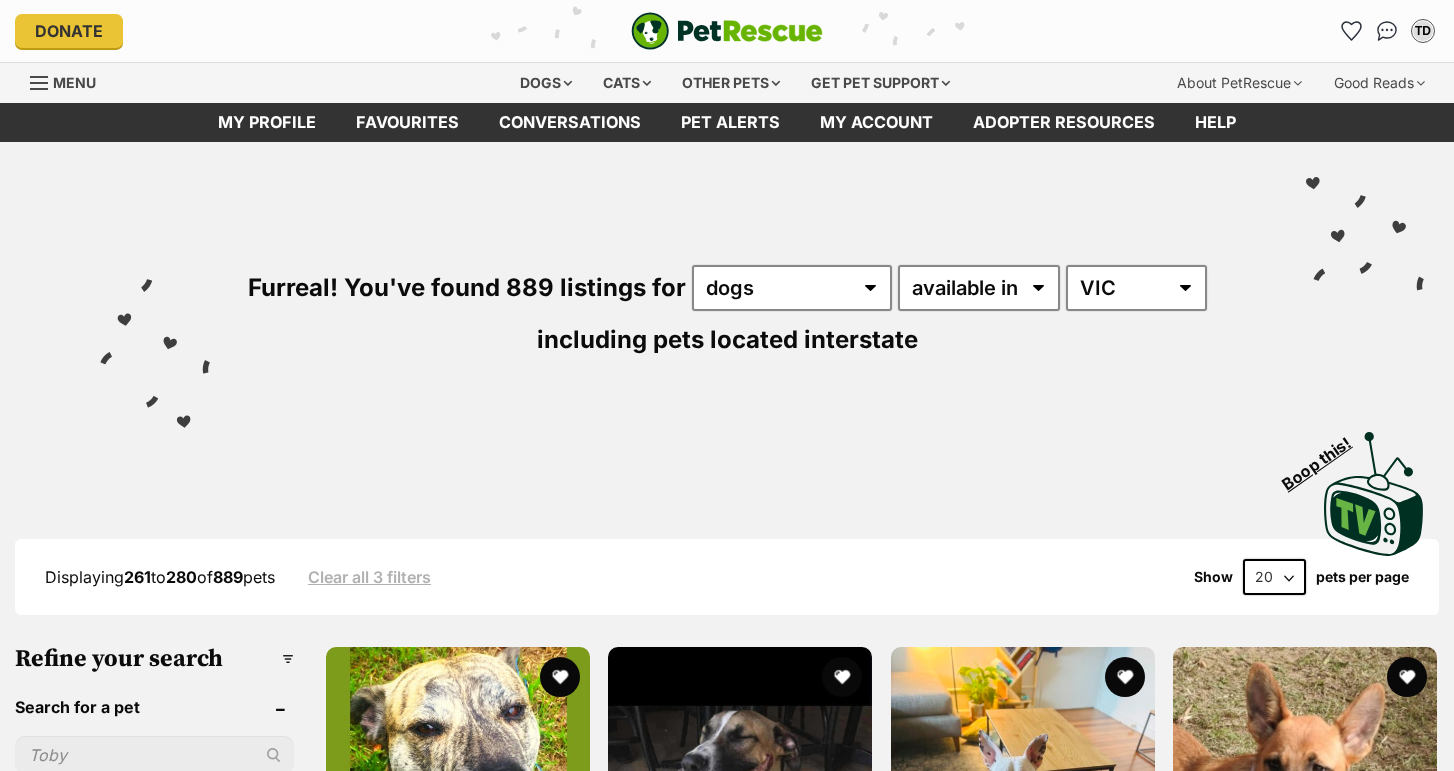 scroll, scrollTop: 0, scrollLeft: 0, axis: both 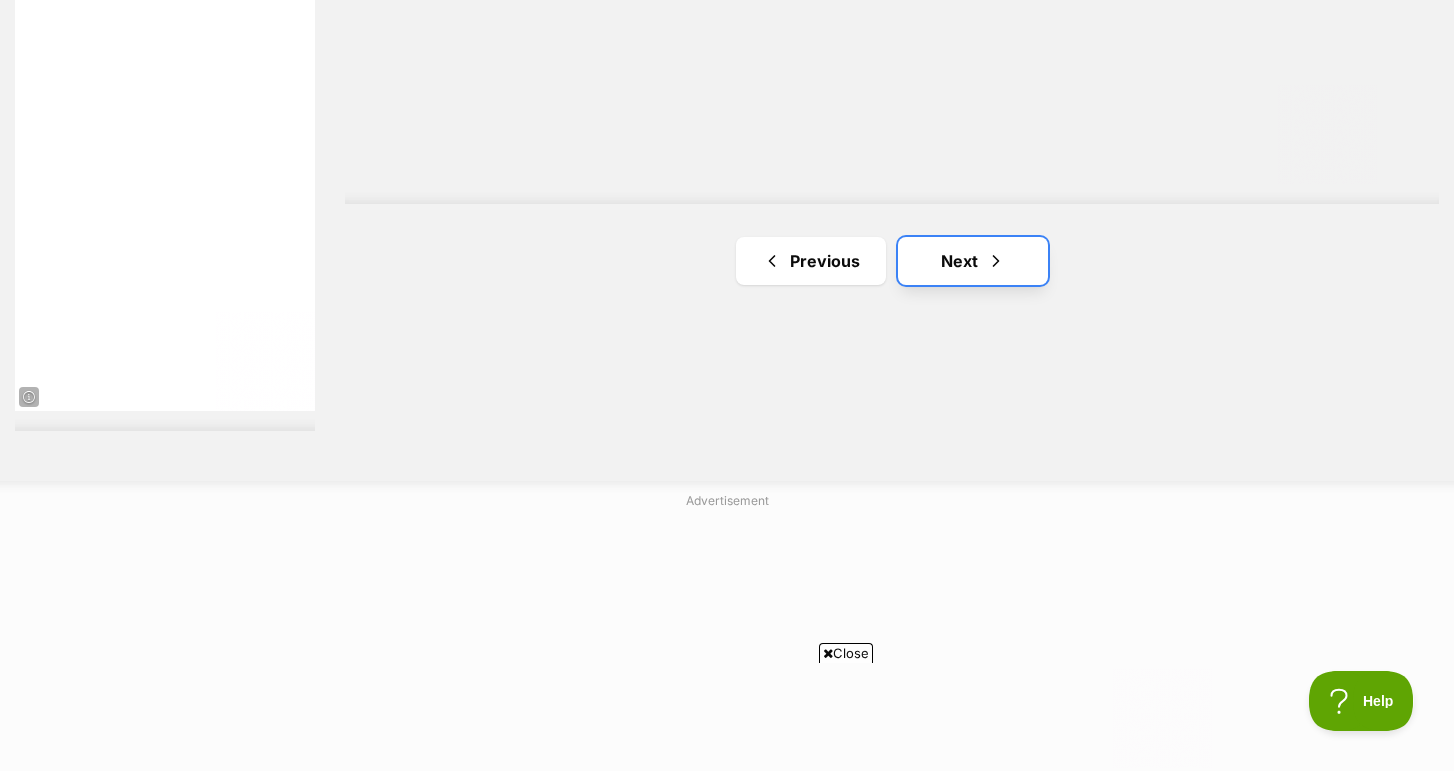 click on "Next" at bounding box center [973, 261] 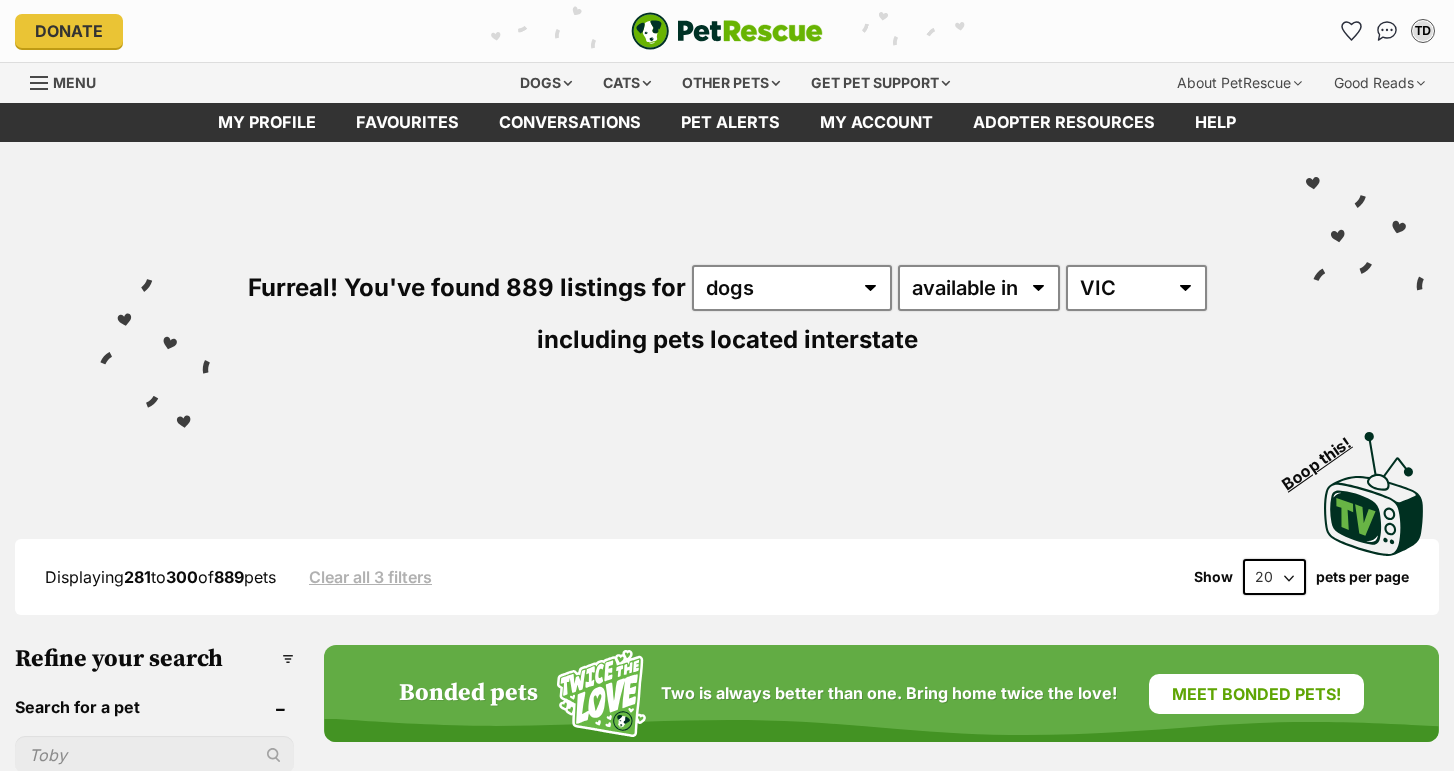 scroll, scrollTop: 0, scrollLeft: 0, axis: both 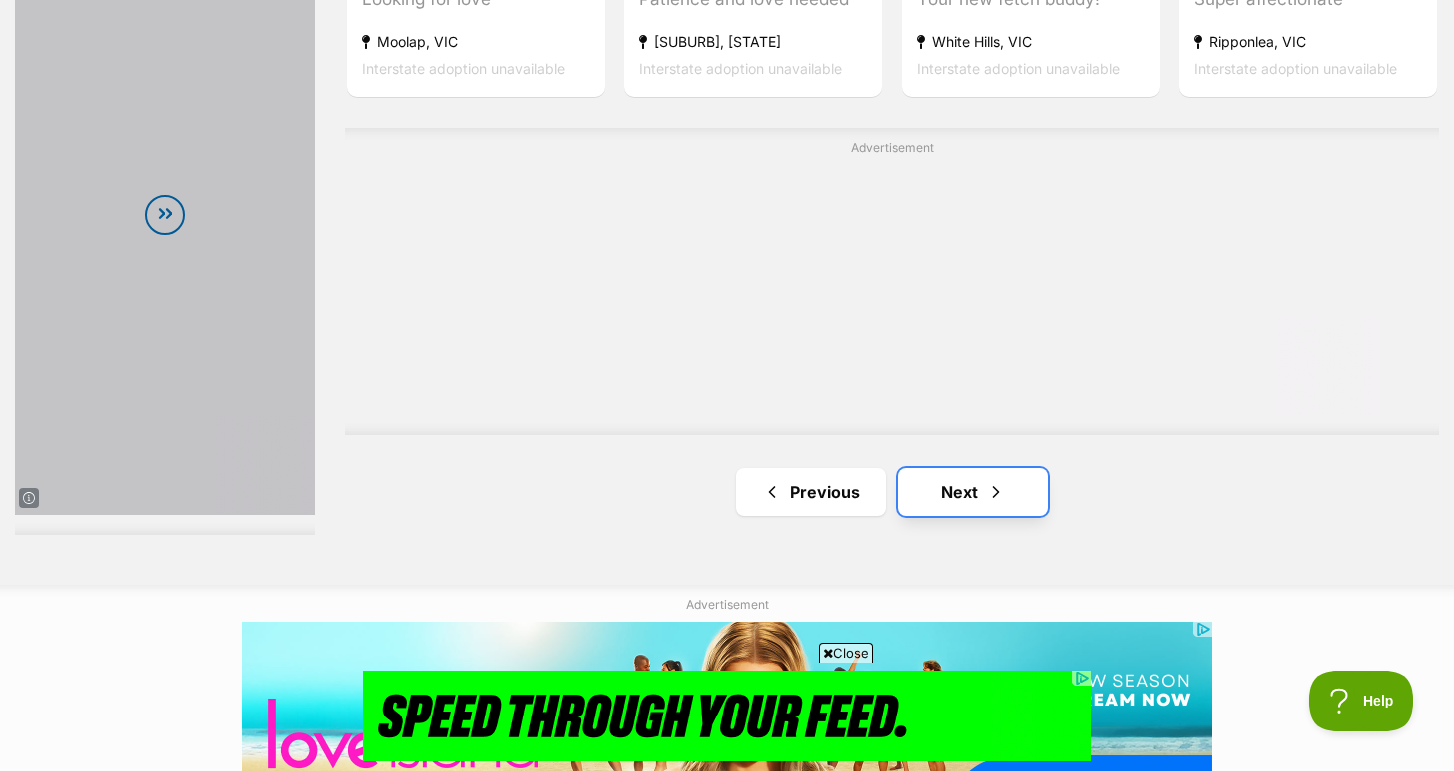 click on "Next" at bounding box center [973, 492] 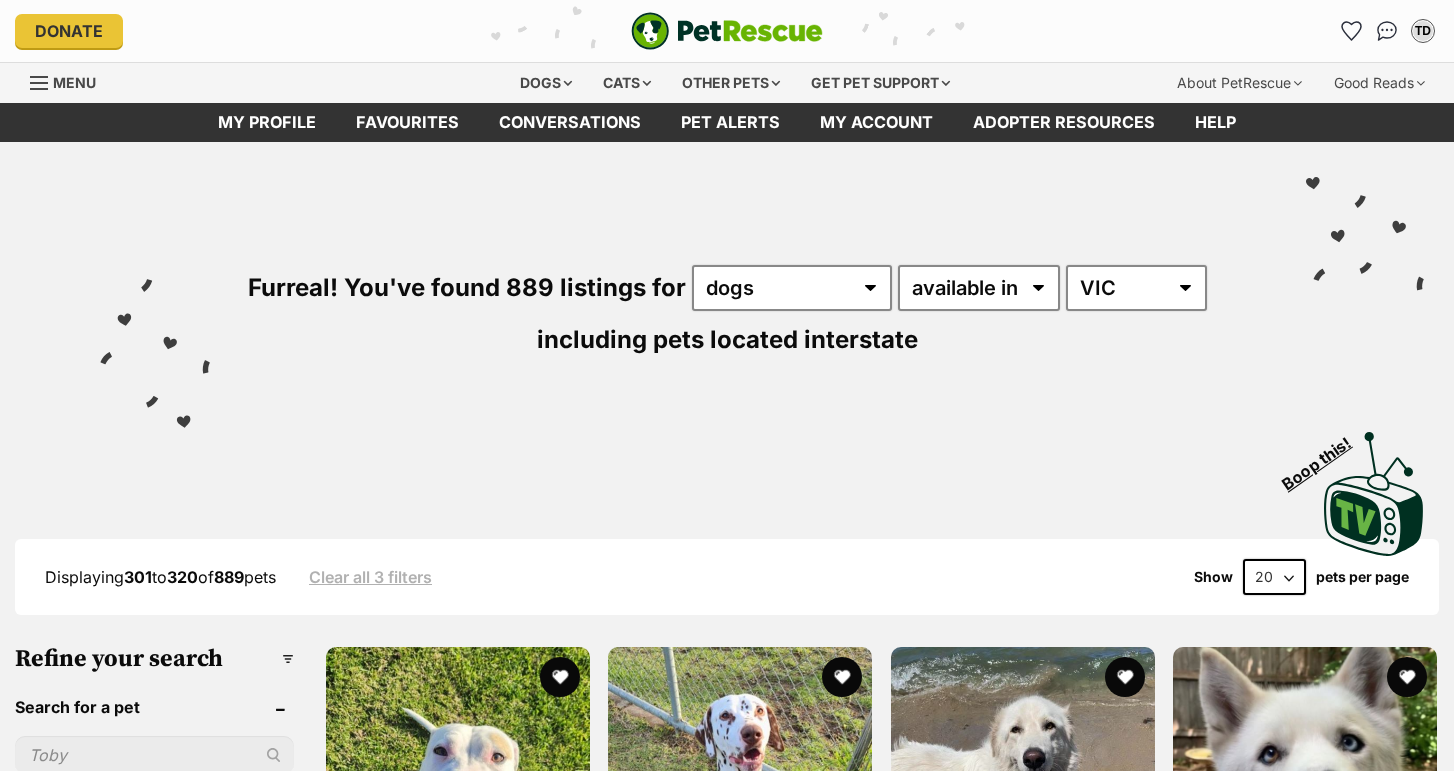 scroll, scrollTop: 0, scrollLeft: 0, axis: both 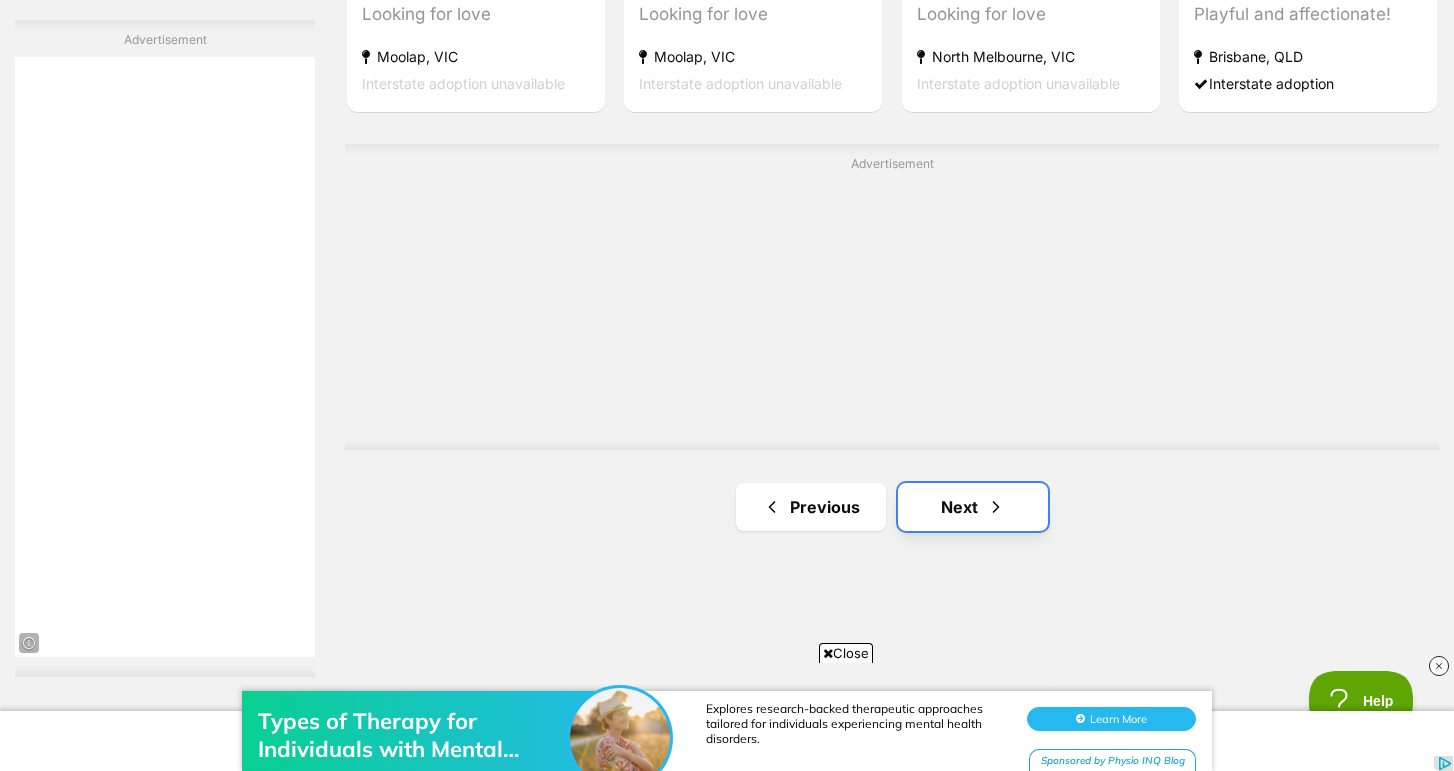 click on "Next" at bounding box center [973, 507] 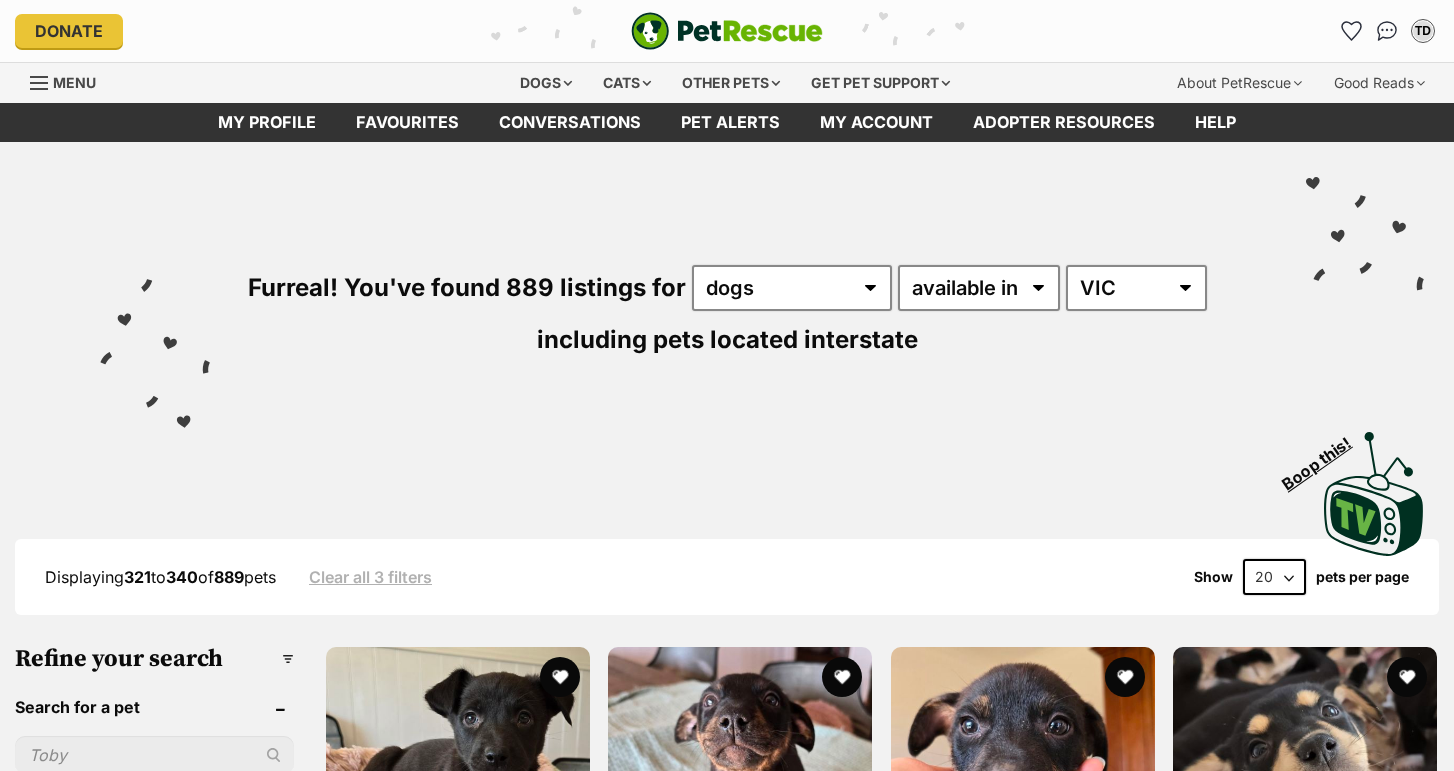 scroll, scrollTop: 0, scrollLeft: 0, axis: both 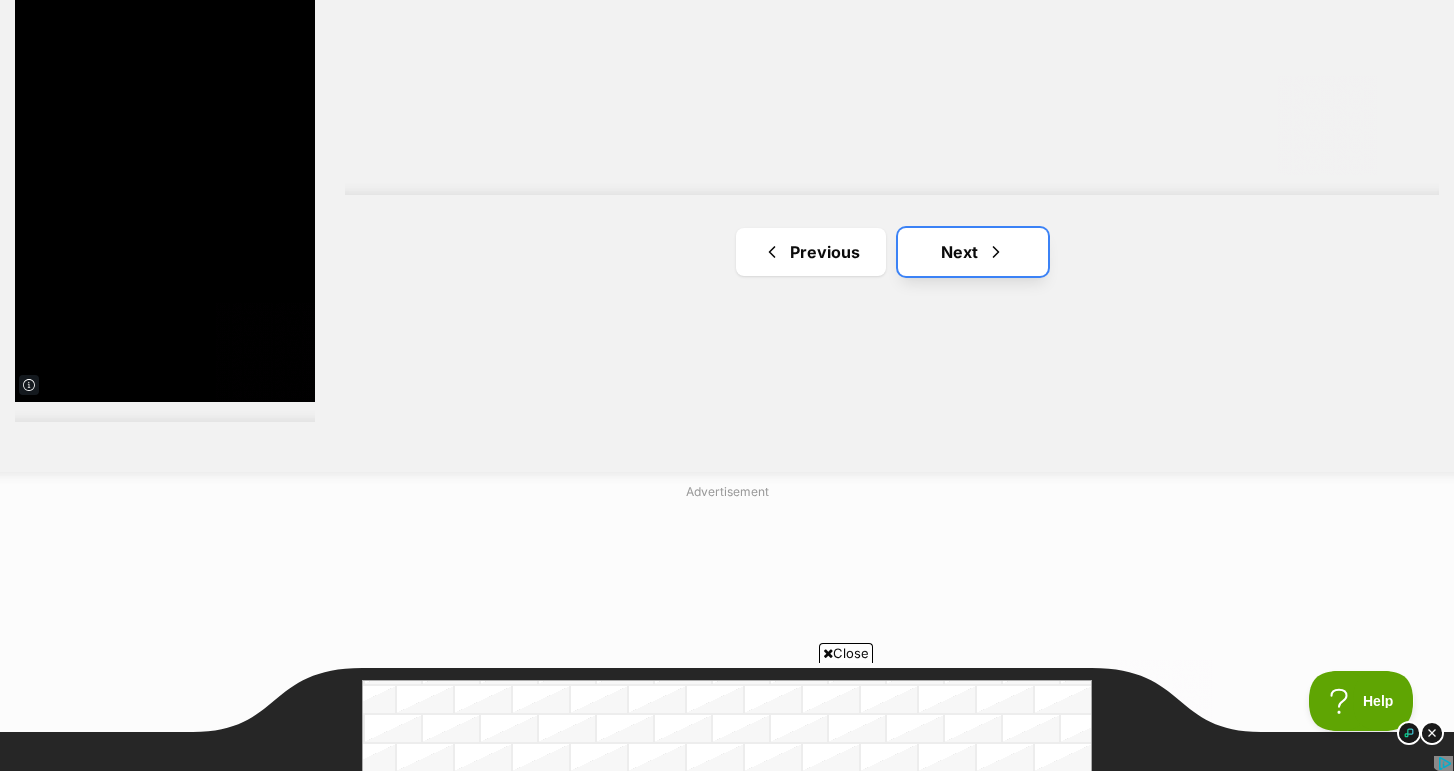 click on "Next" at bounding box center [973, 252] 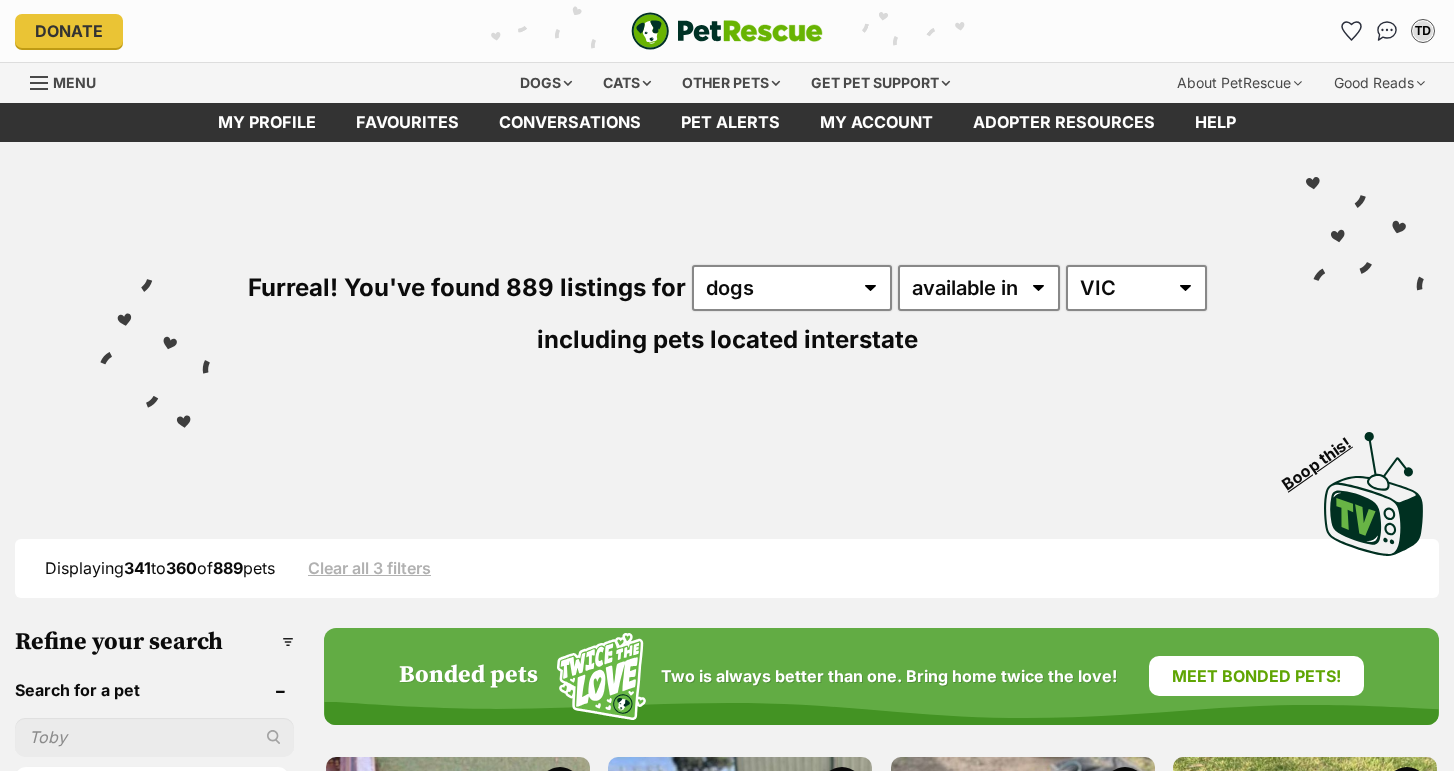 scroll, scrollTop: 0, scrollLeft: 0, axis: both 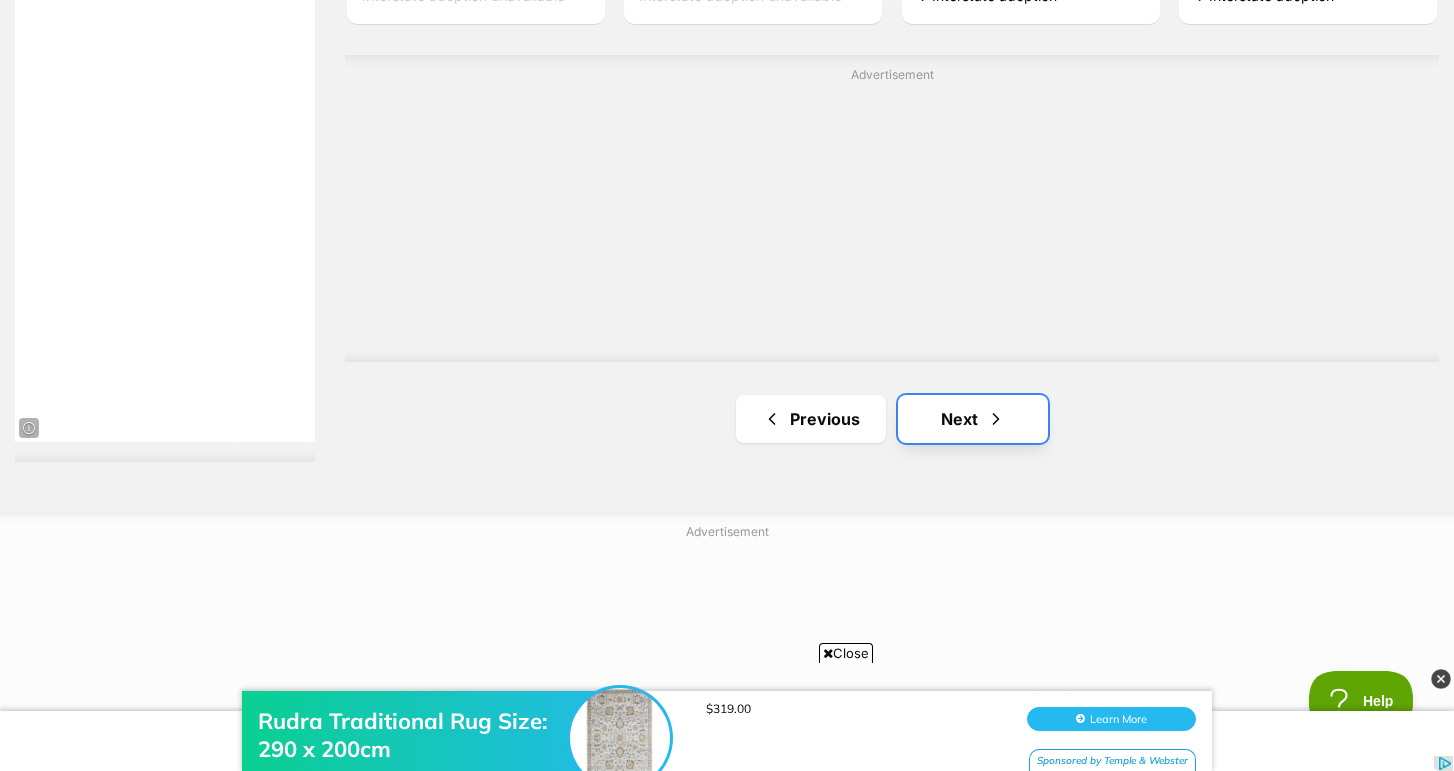 click on "Next" at bounding box center (973, 419) 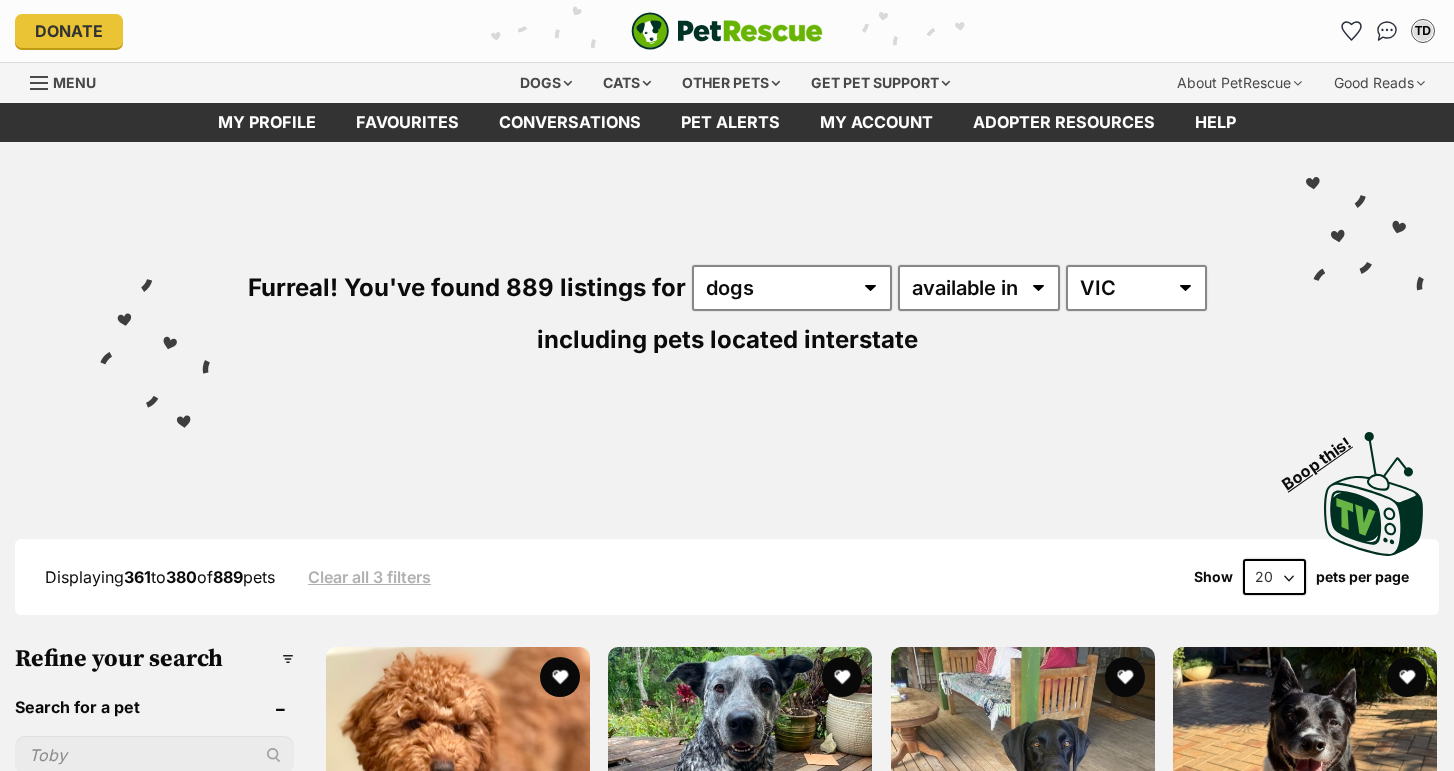 scroll, scrollTop: 0, scrollLeft: 0, axis: both 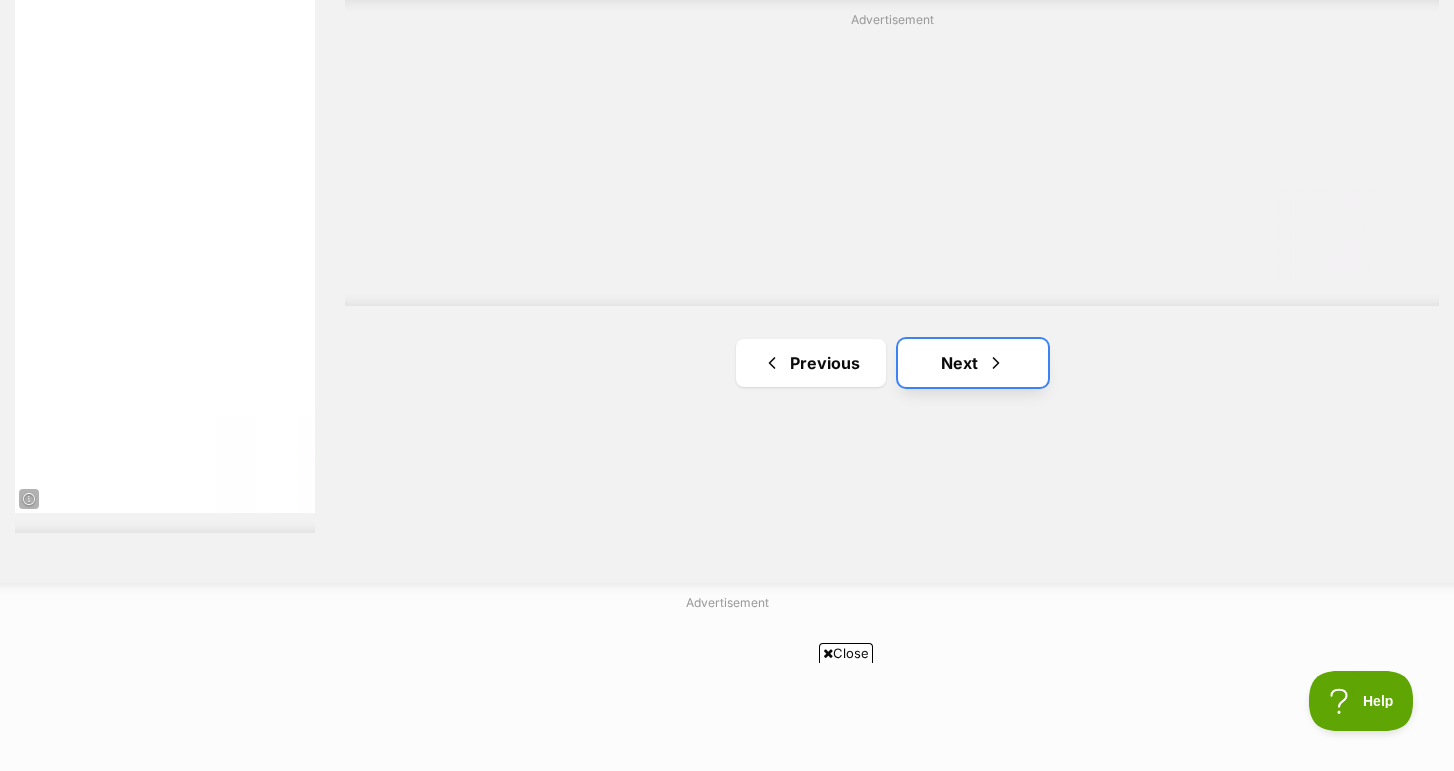 click on "Next" at bounding box center (973, 363) 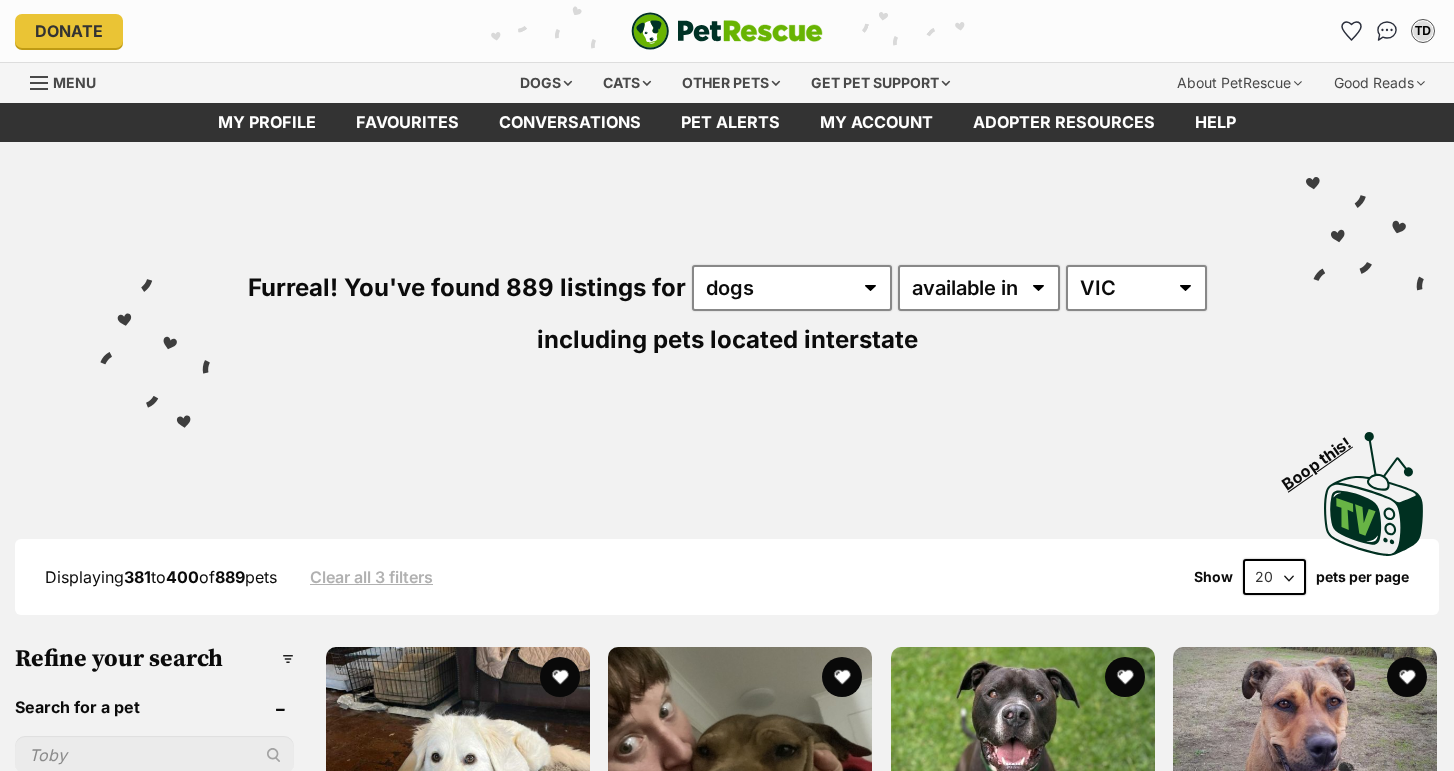 scroll, scrollTop: 0, scrollLeft: 0, axis: both 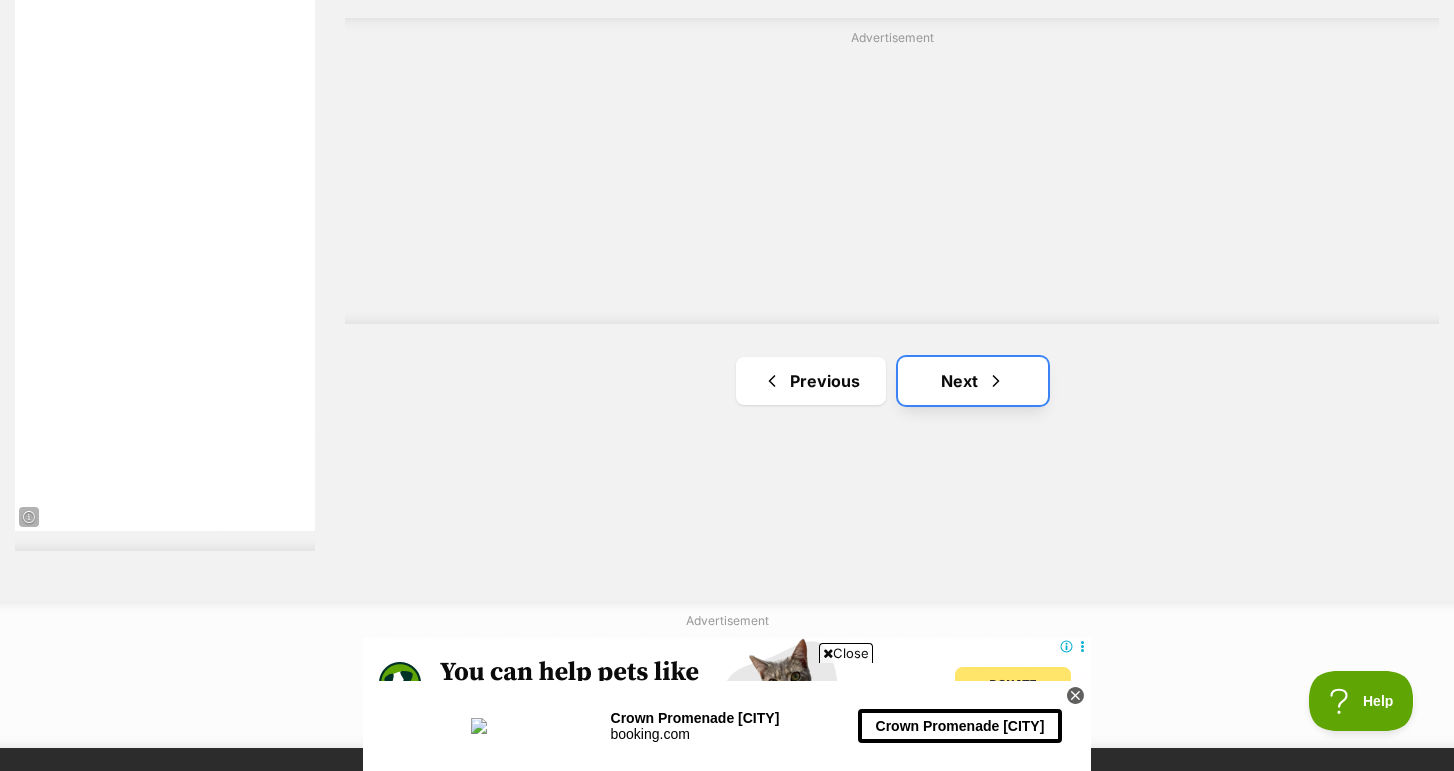 click on "Next" at bounding box center (973, 381) 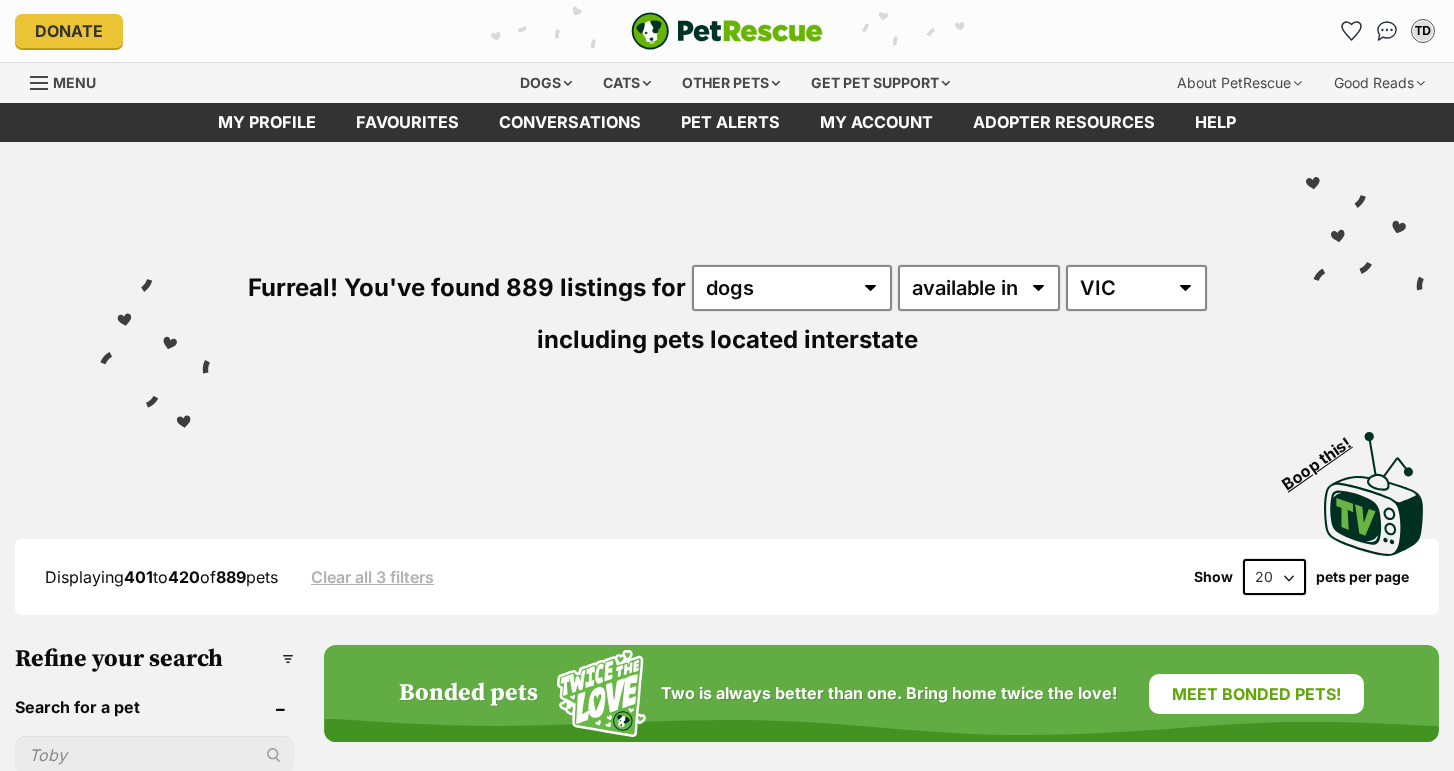scroll, scrollTop: 0, scrollLeft: 0, axis: both 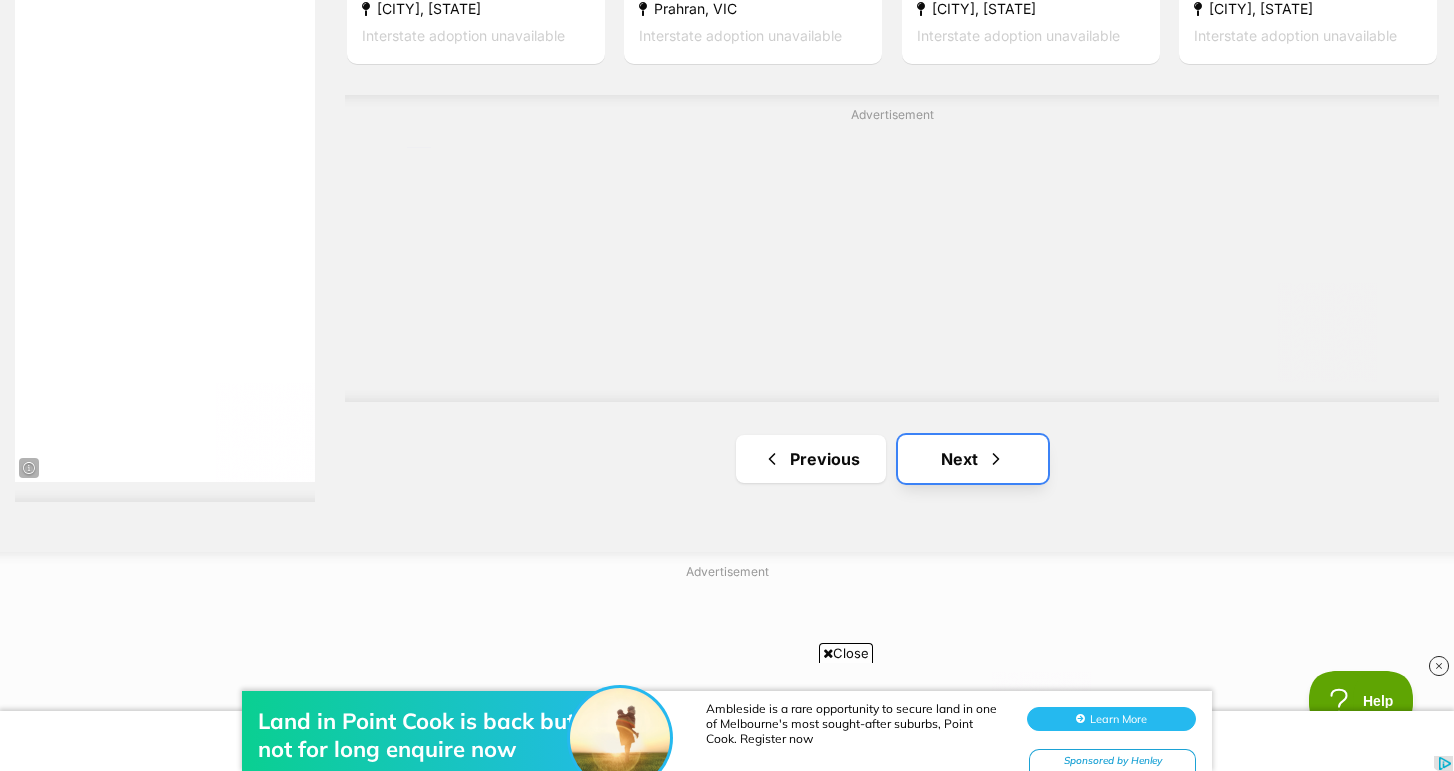 click on "Next" at bounding box center [973, 459] 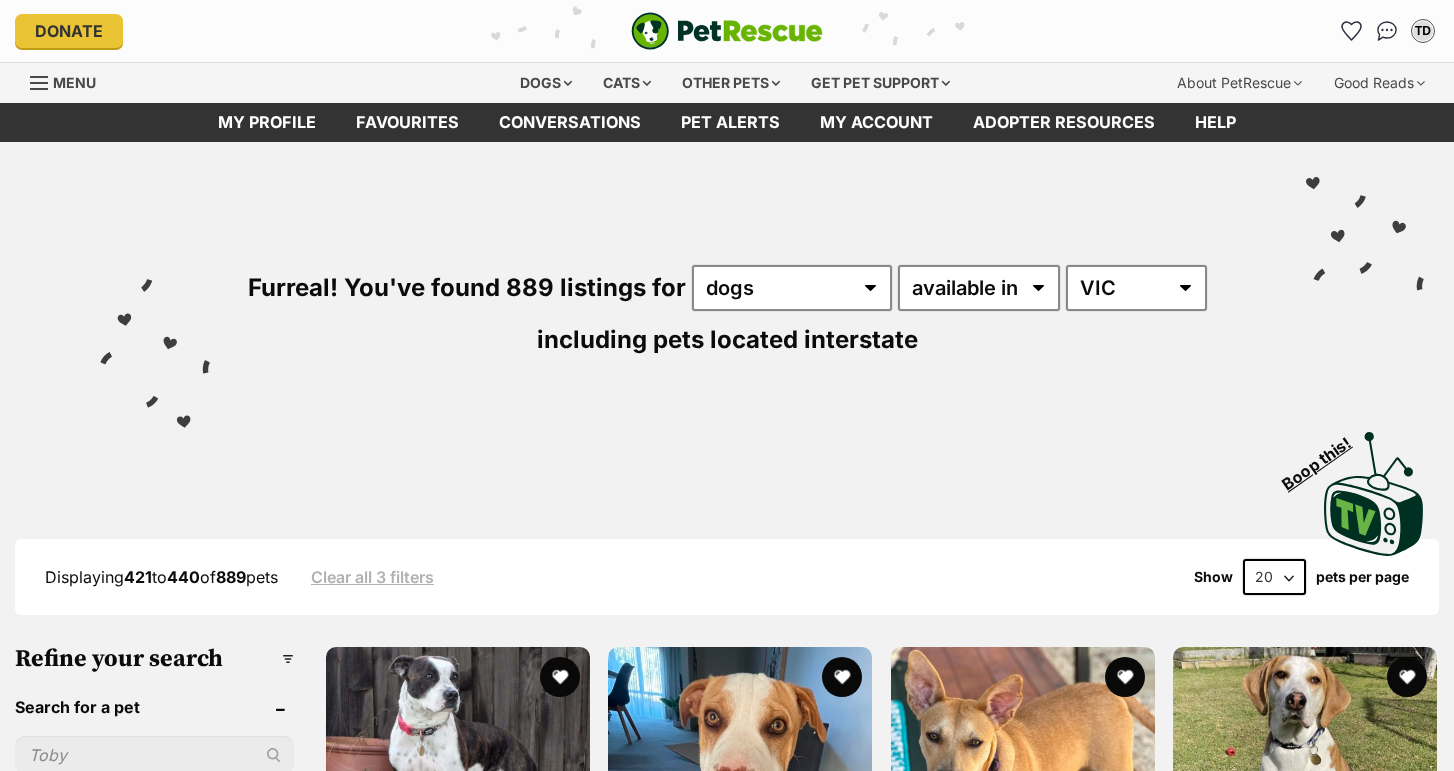 scroll, scrollTop: 0, scrollLeft: 0, axis: both 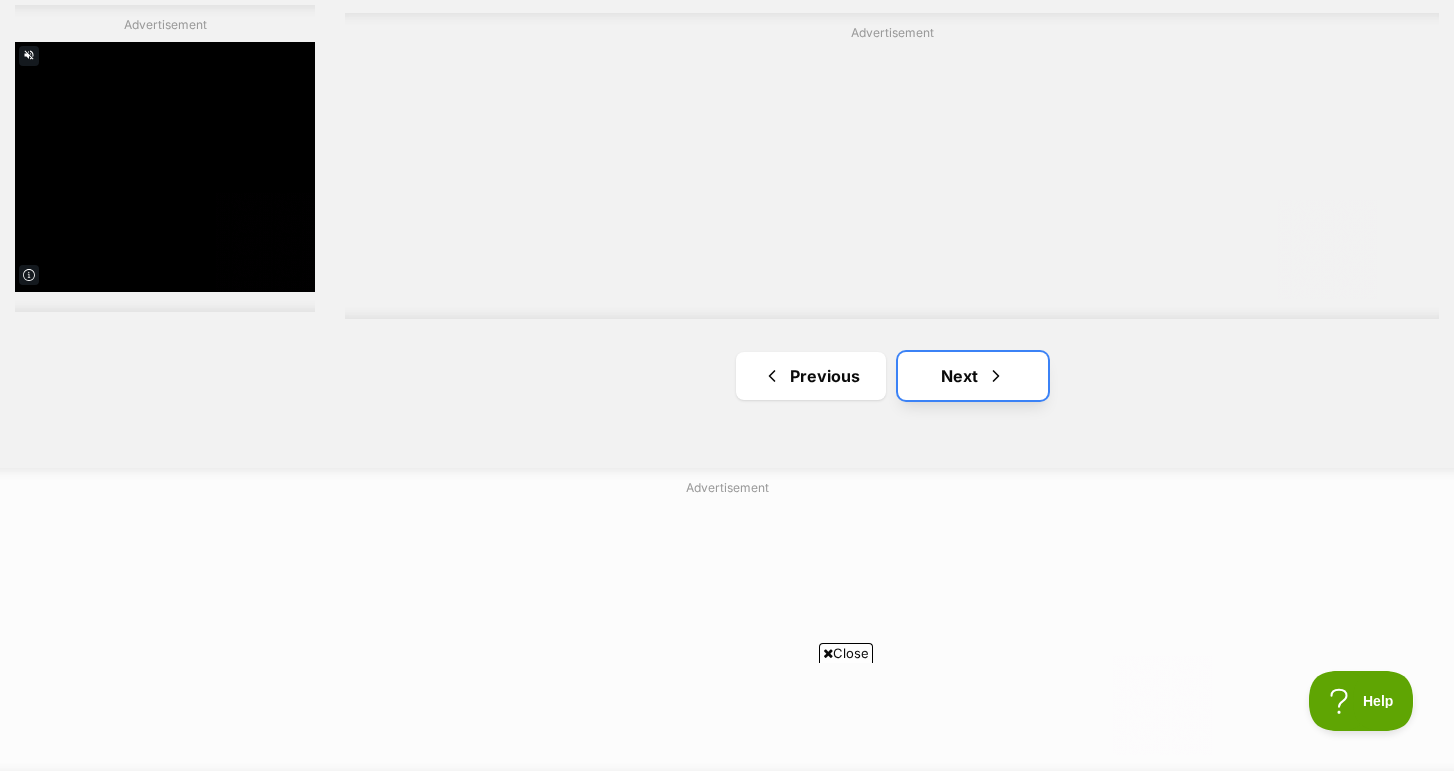 click on "Next" at bounding box center [973, 376] 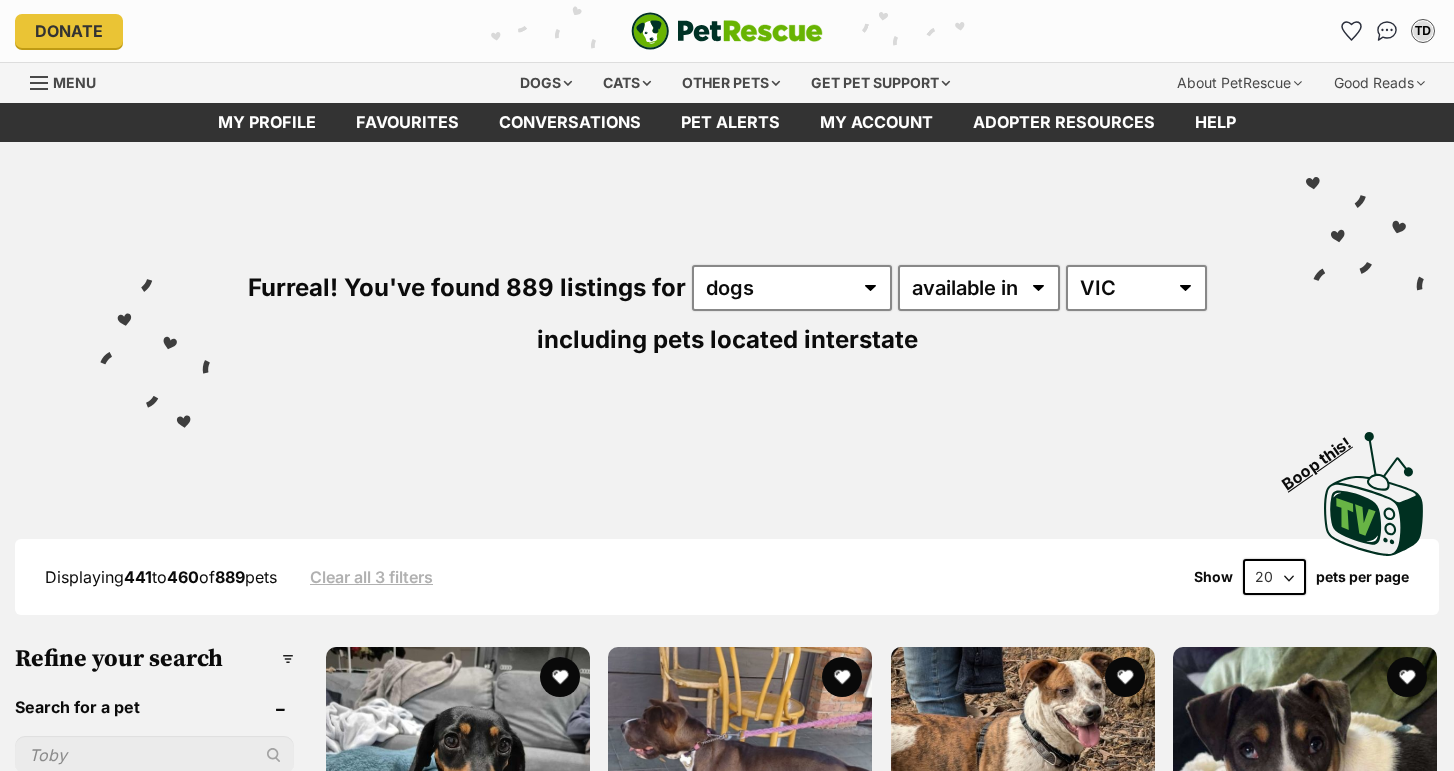 scroll, scrollTop: 0, scrollLeft: 0, axis: both 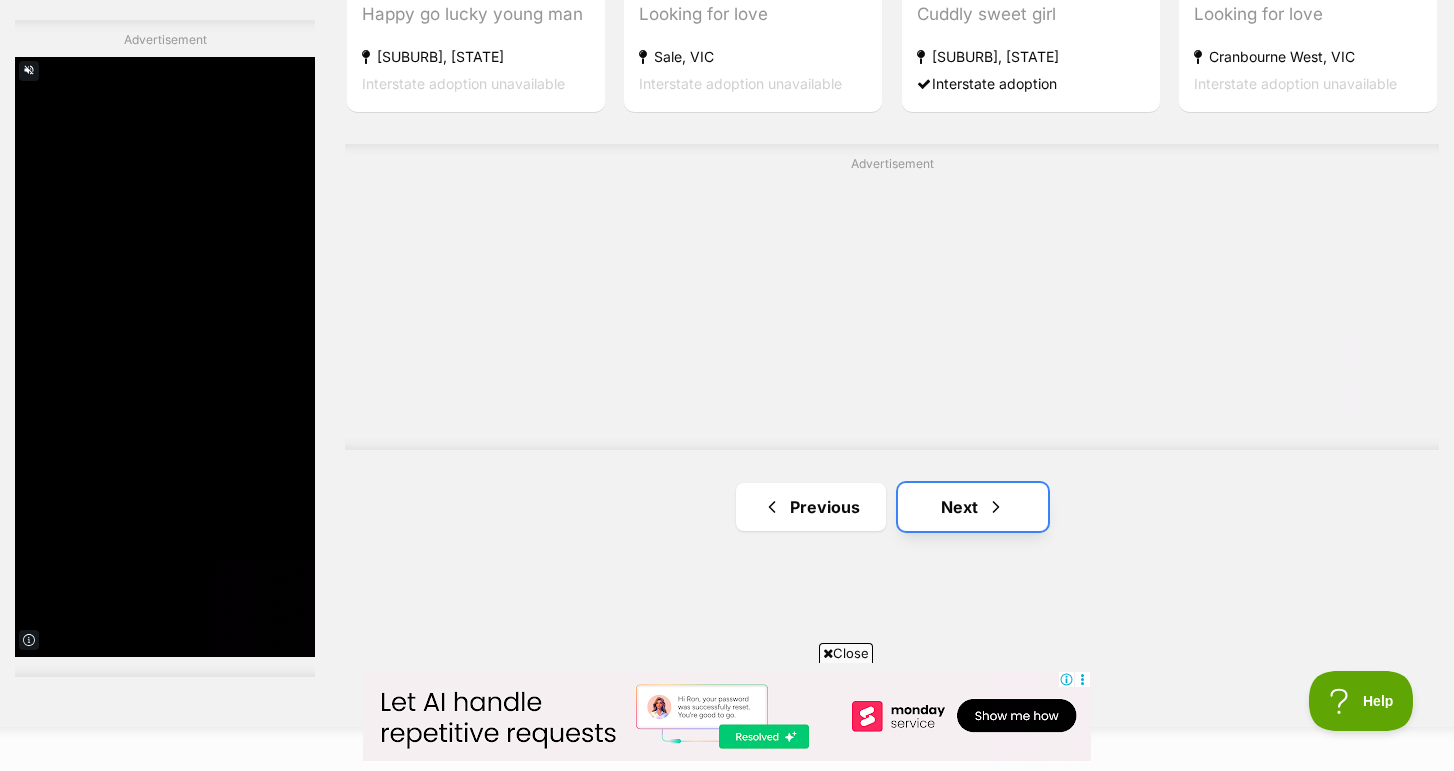 click at bounding box center (996, 507) 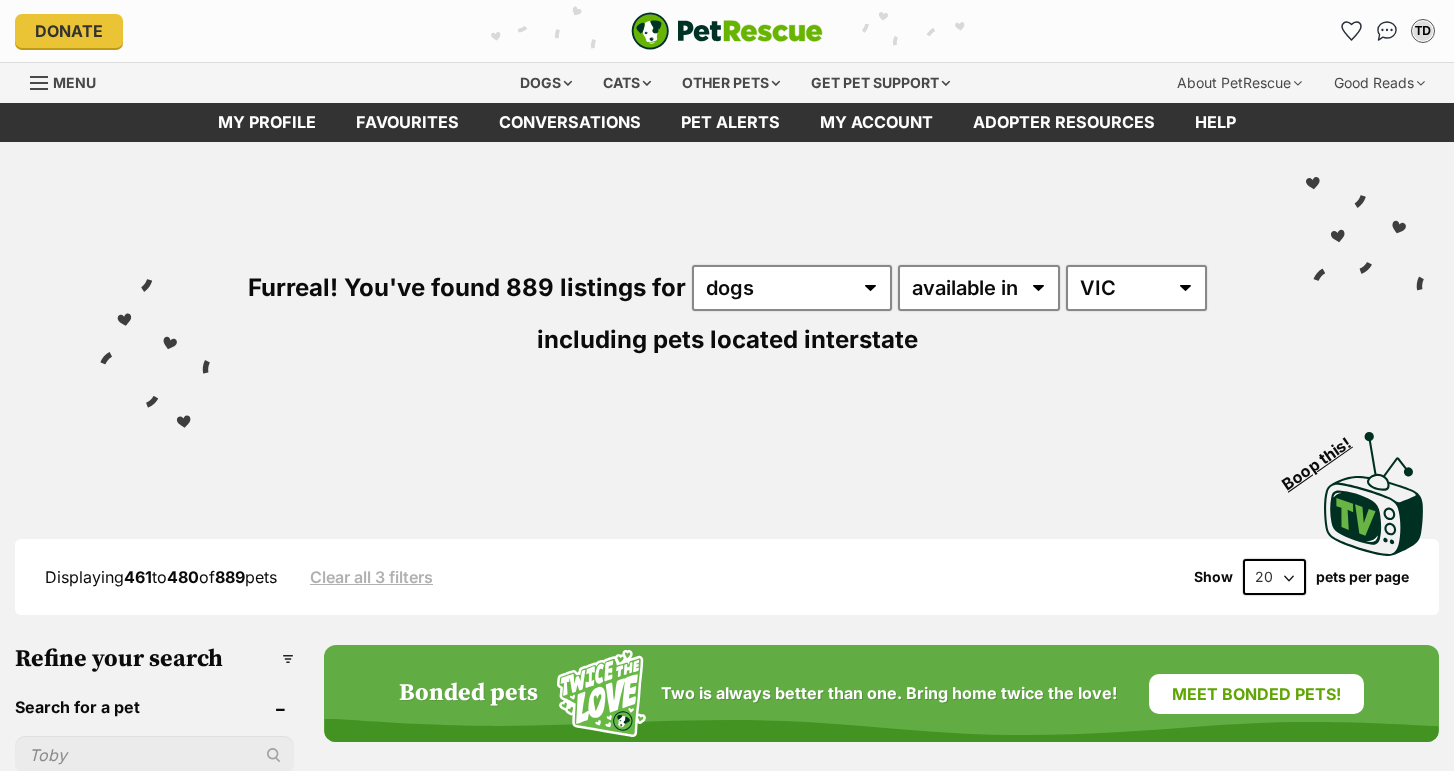 scroll, scrollTop: 0, scrollLeft: 0, axis: both 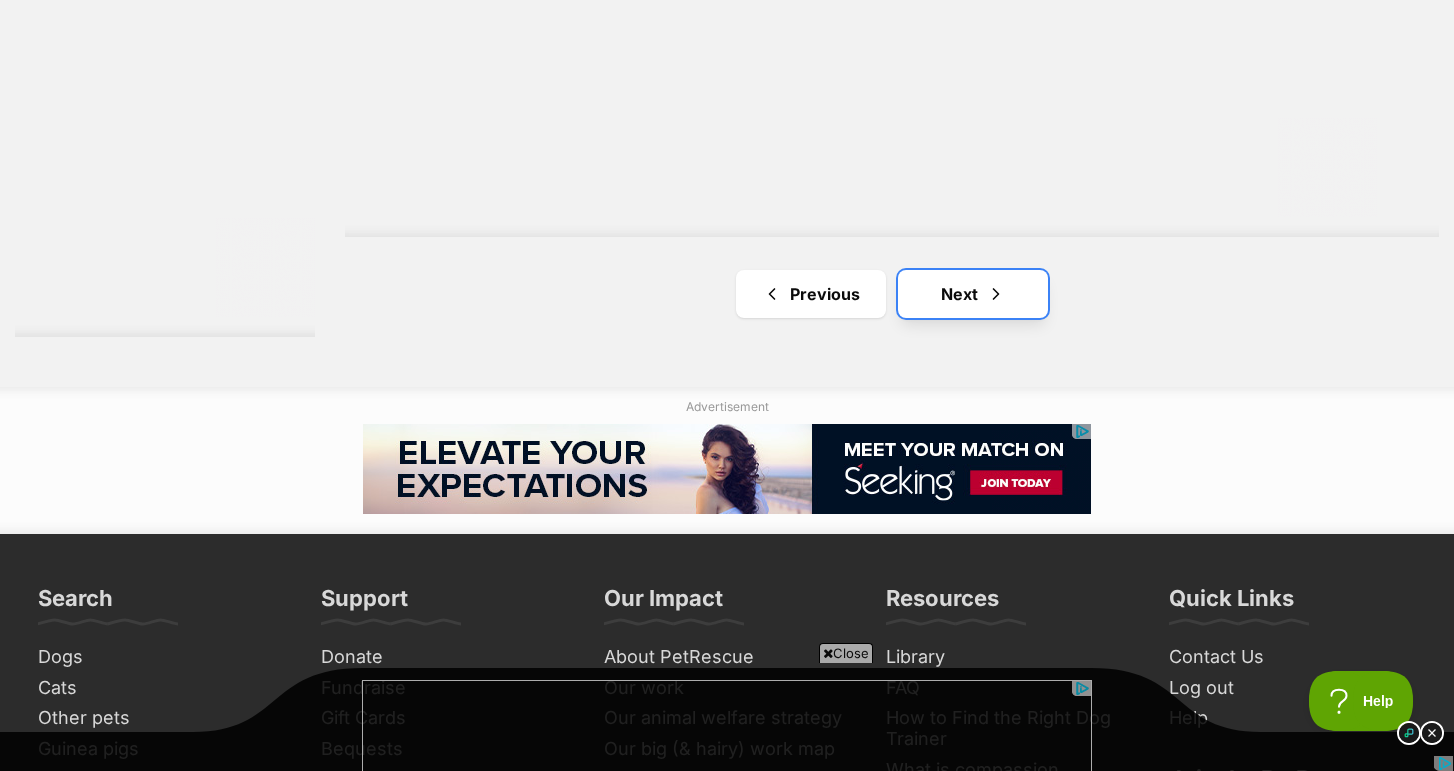 click on "Next" at bounding box center [973, 294] 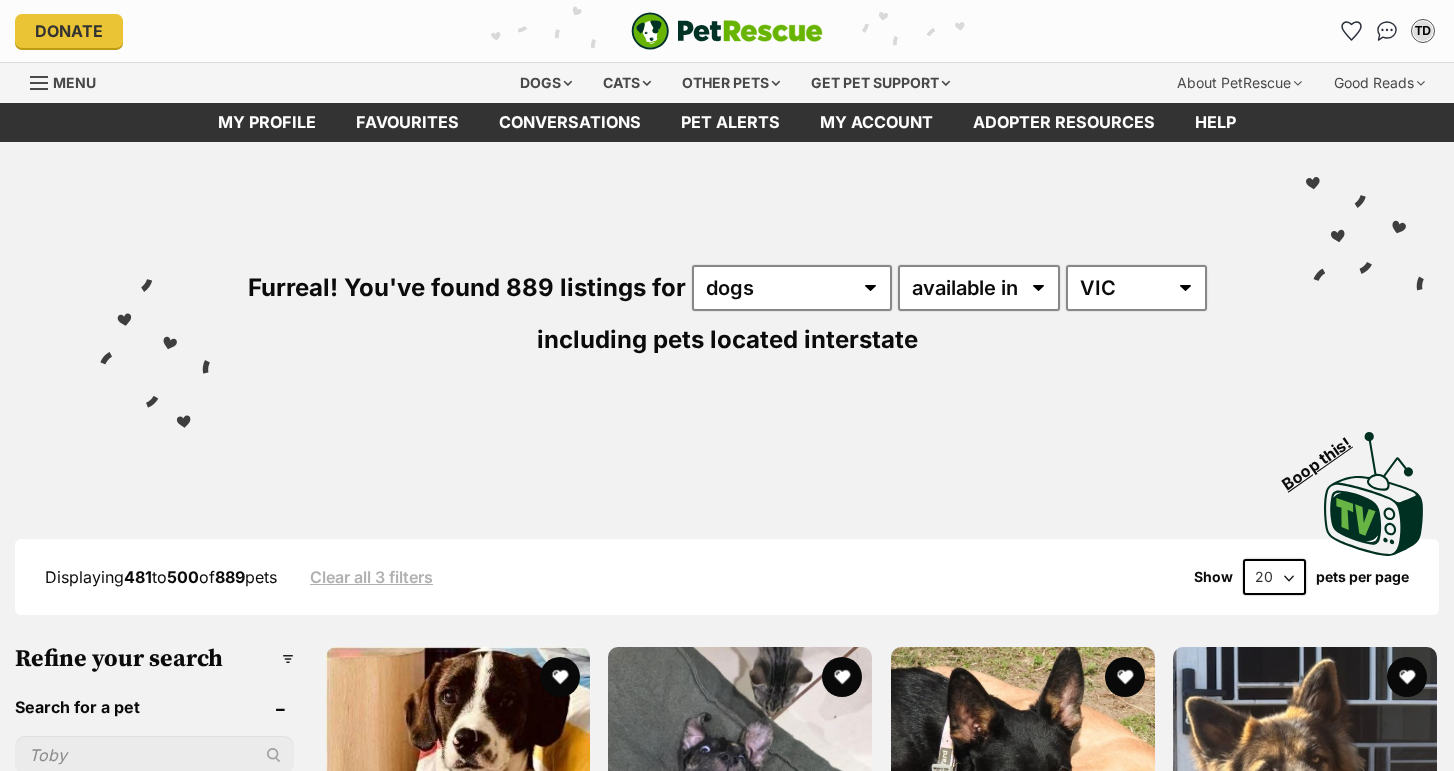 scroll, scrollTop: 0, scrollLeft: 0, axis: both 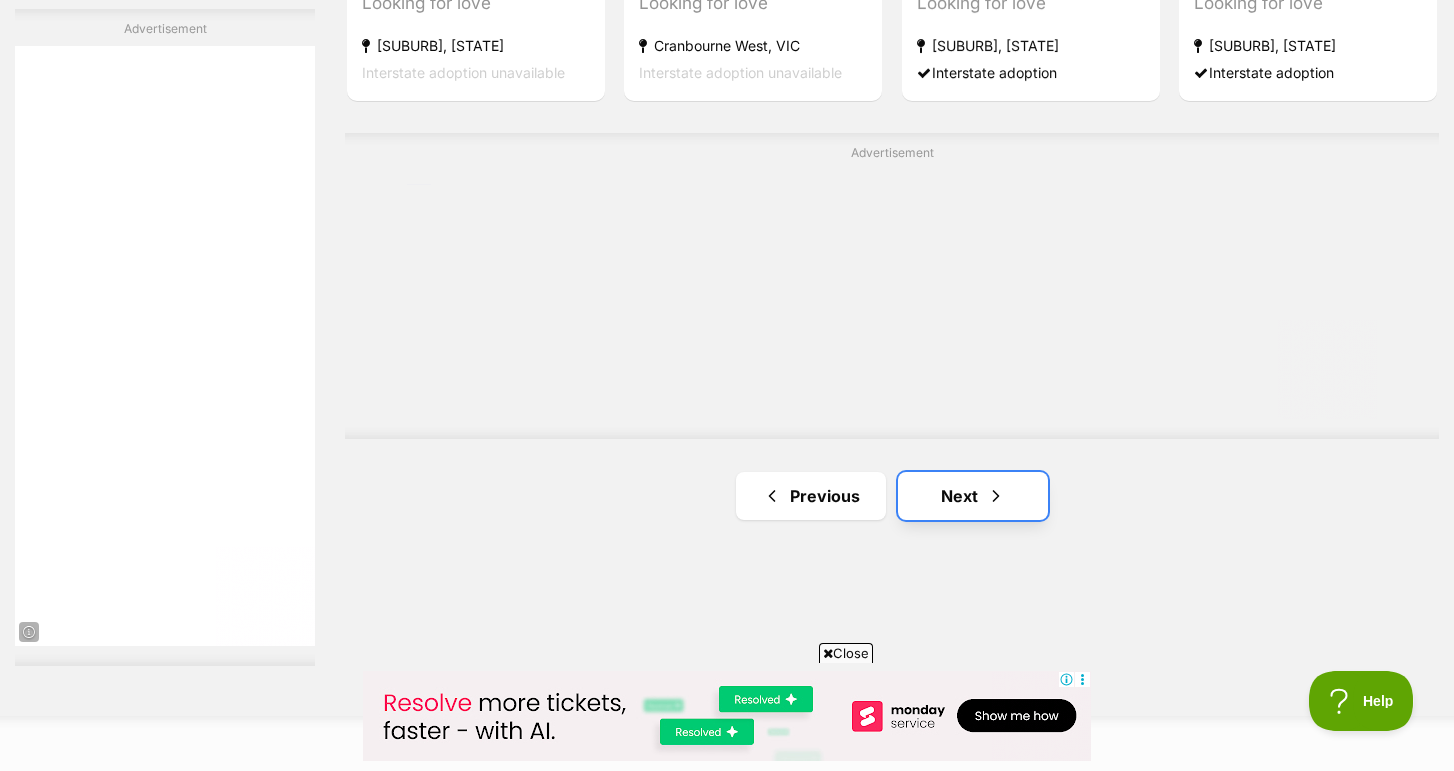 click on "Next" at bounding box center (973, 496) 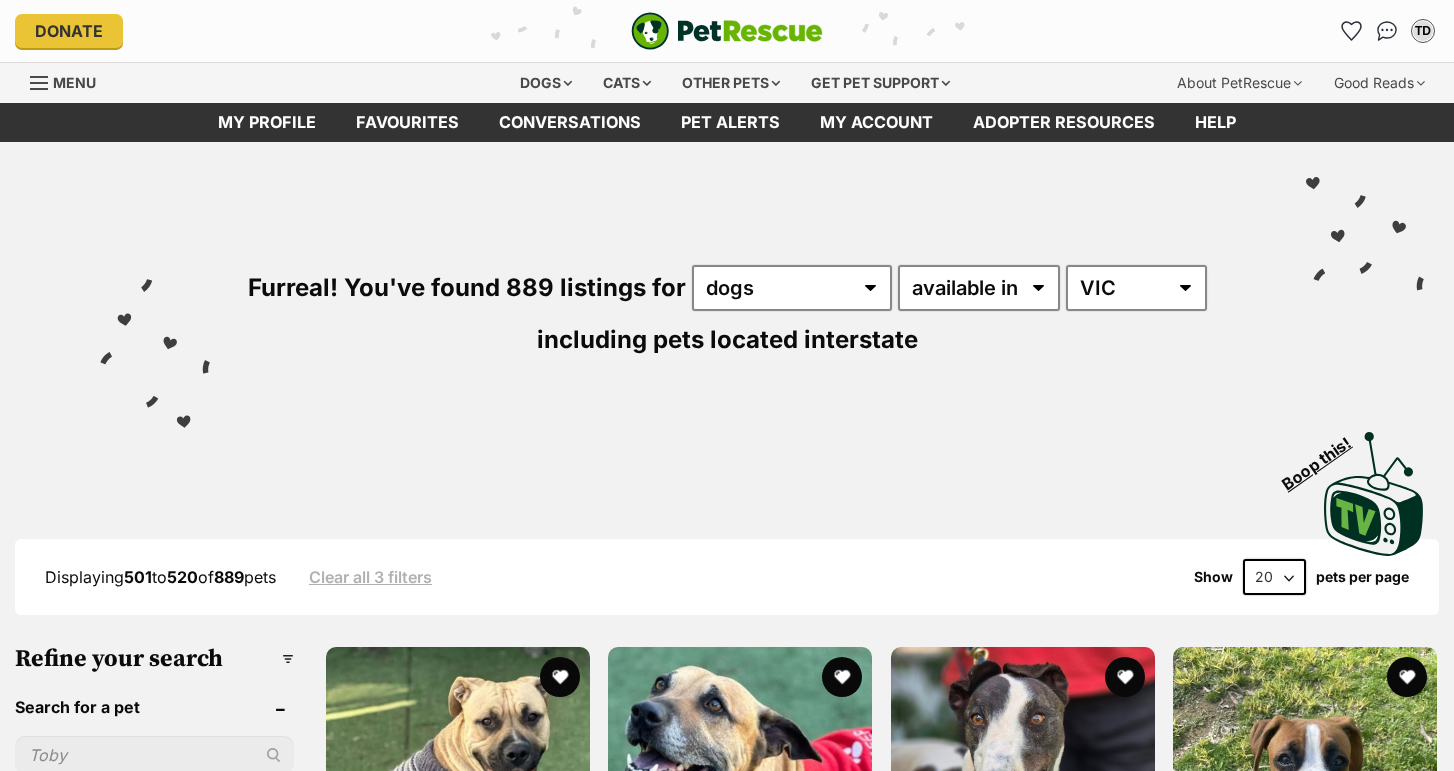 scroll, scrollTop: 0, scrollLeft: 0, axis: both 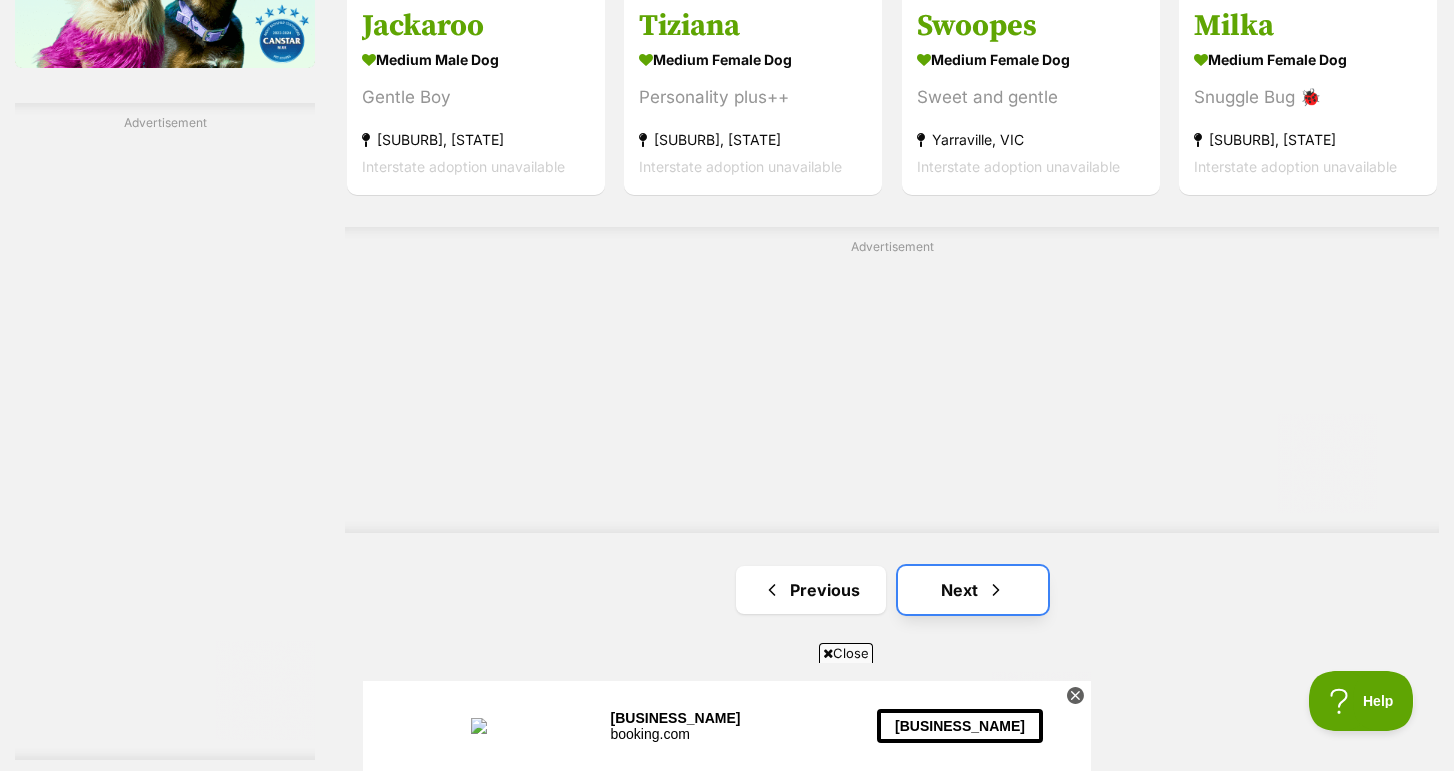 click on "Next" at bounding box center (973, 590) 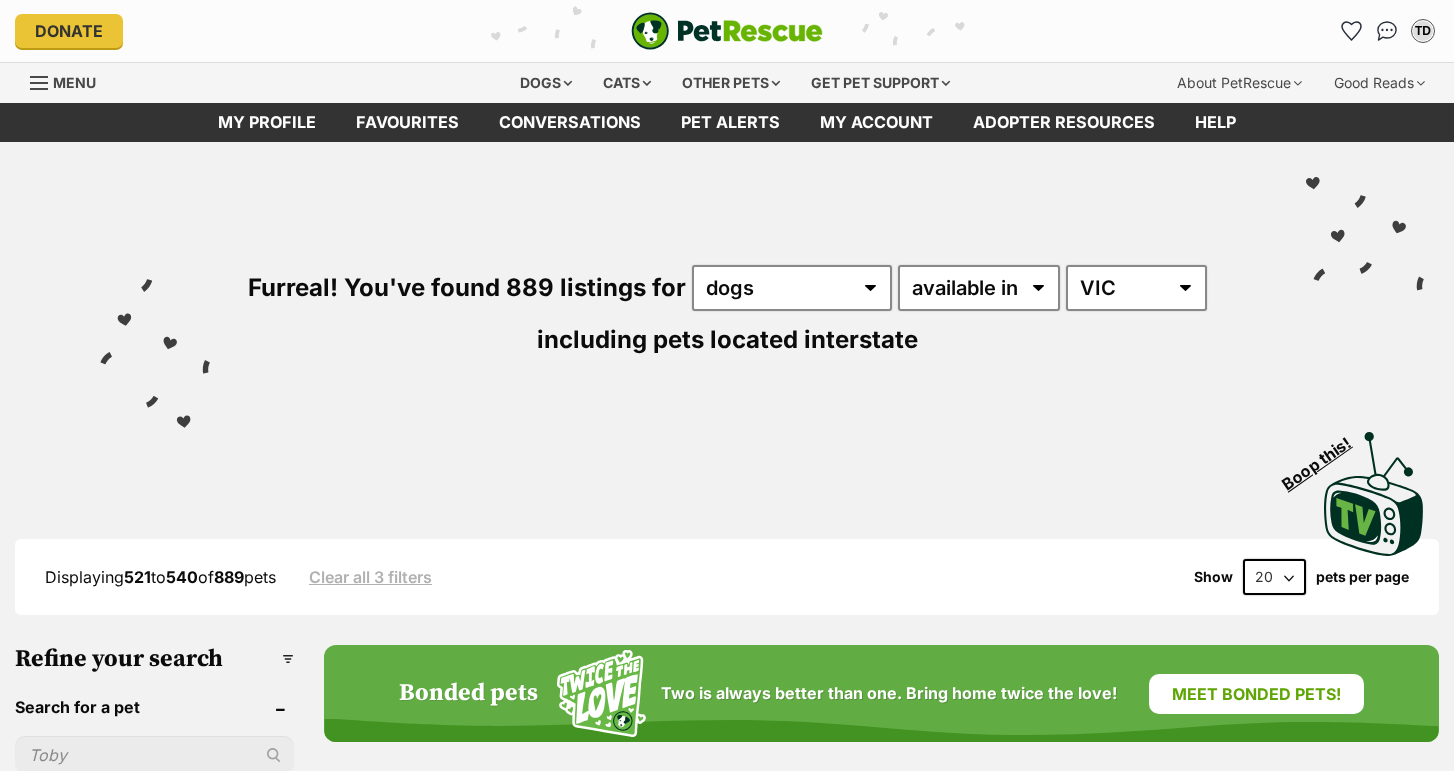 scroll, scrollTop: 0, scrollLeft: 0, axis: both 